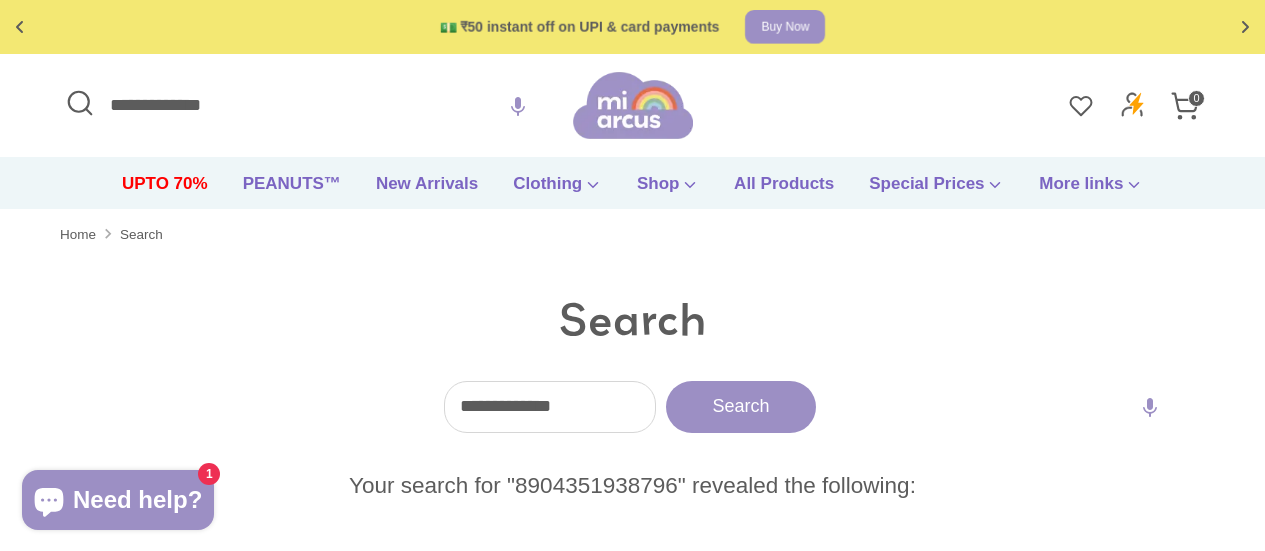 scroll, scrollTop: 0, scrollLeft: 0, axis: both 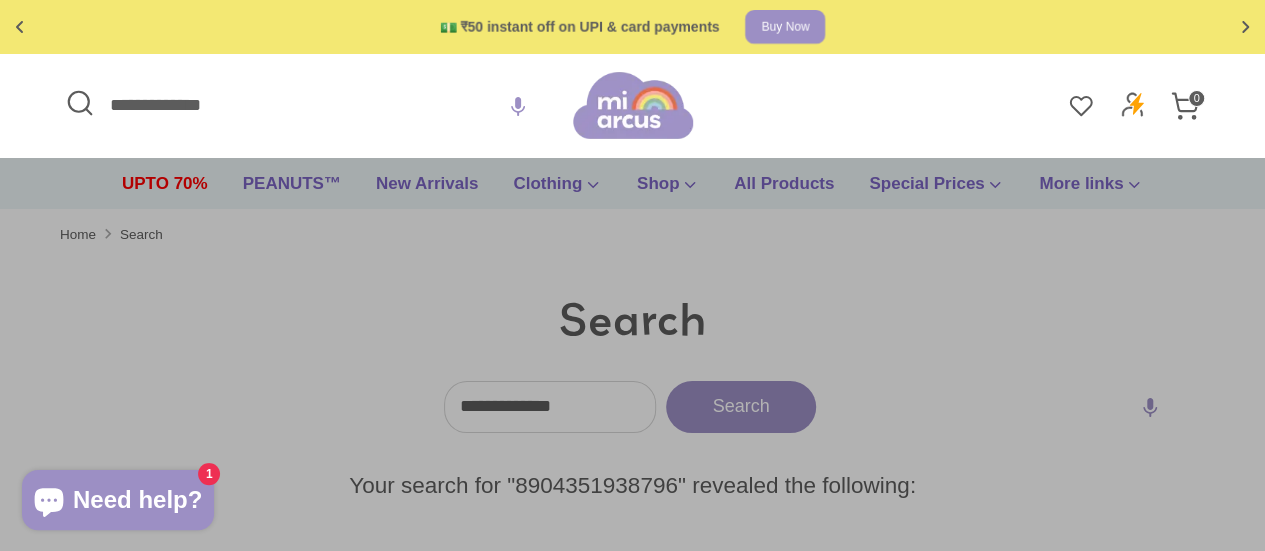click on "**********" at bounding box center (316, 105) 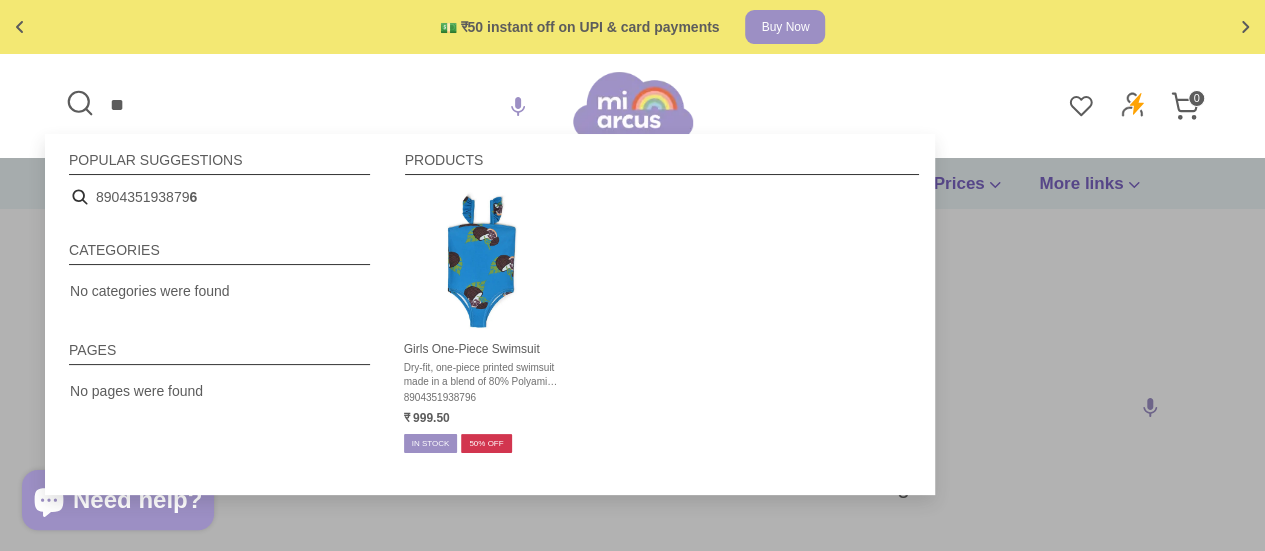 type on "*" 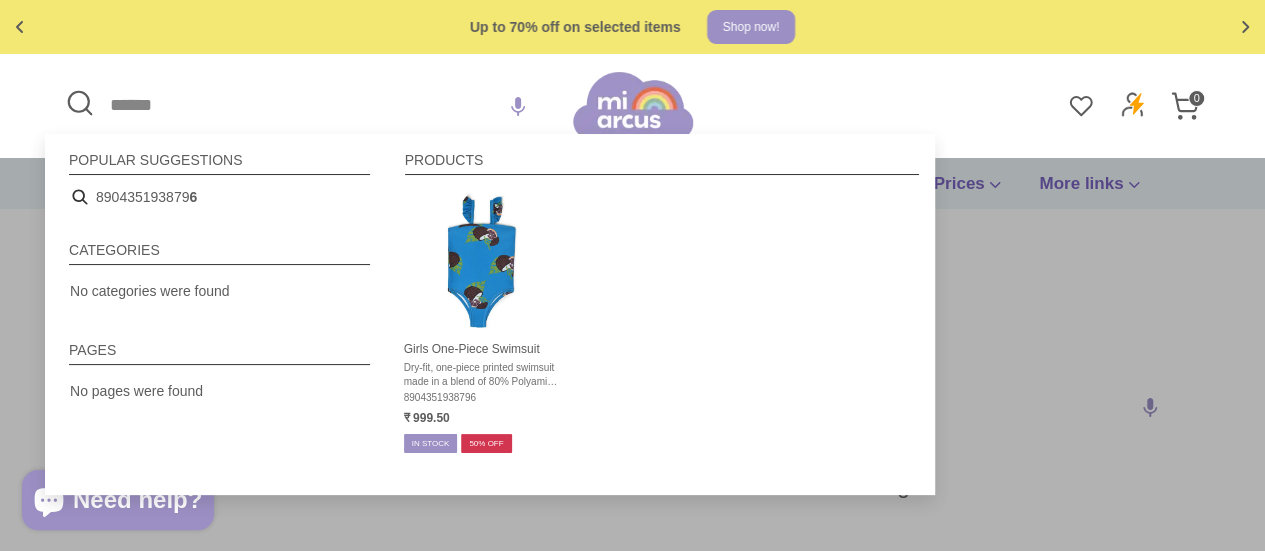 paste on "**********" 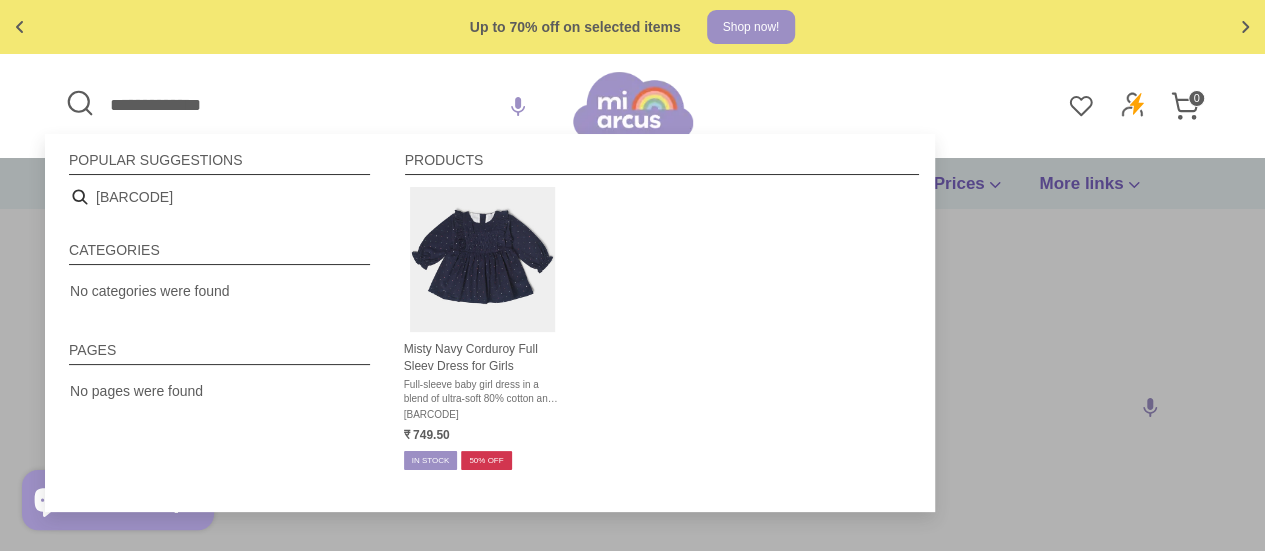 click on "**********" at bounding box center (316, 105) 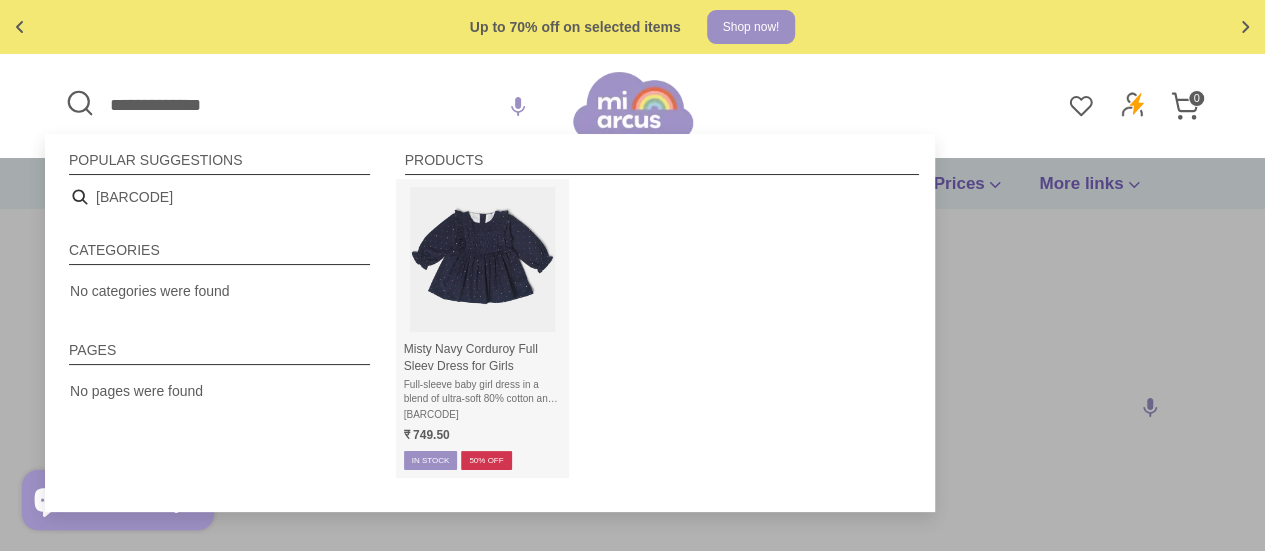 type on "**********" 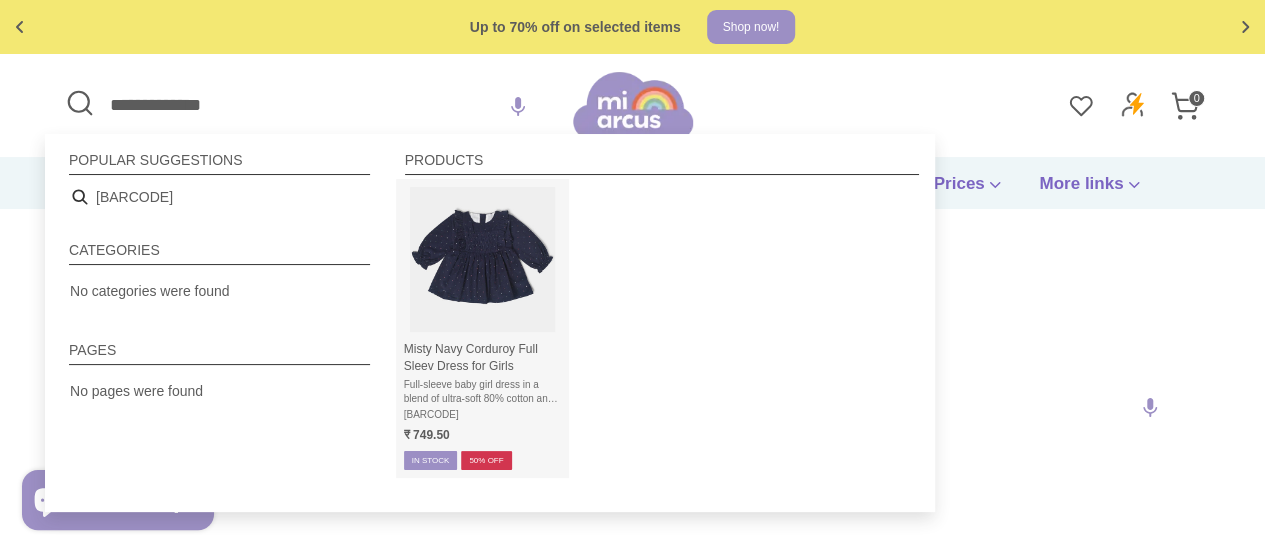 click at bounding box center [482, 259] 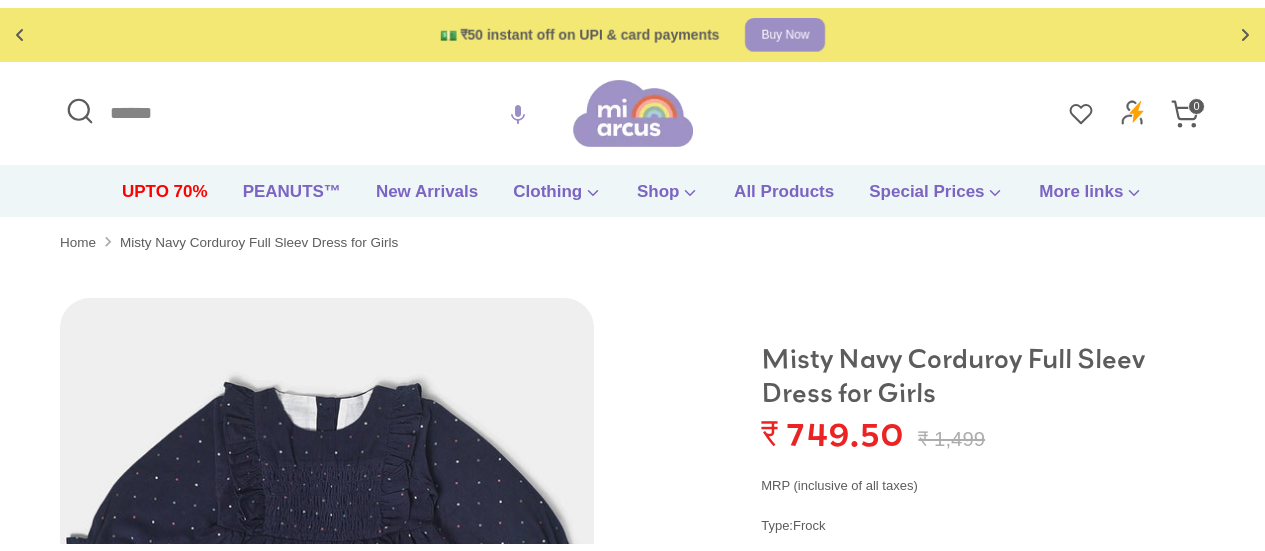 scroll, scrollTop: 0, scrollLeft: 0, axis: both 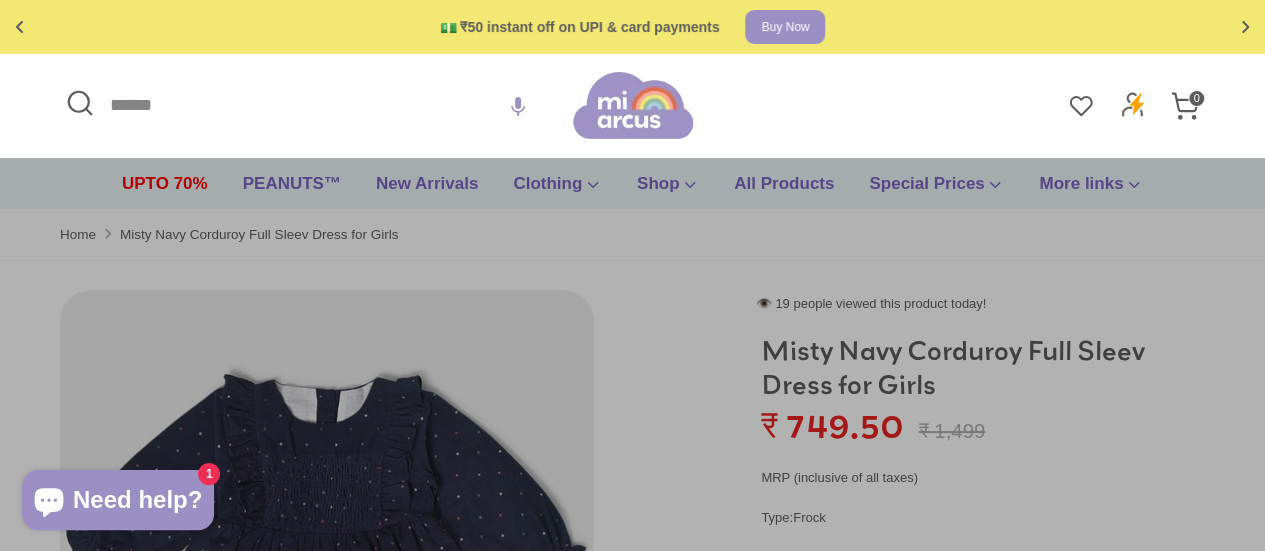 click on "Search" at bounding box center (316, 105) 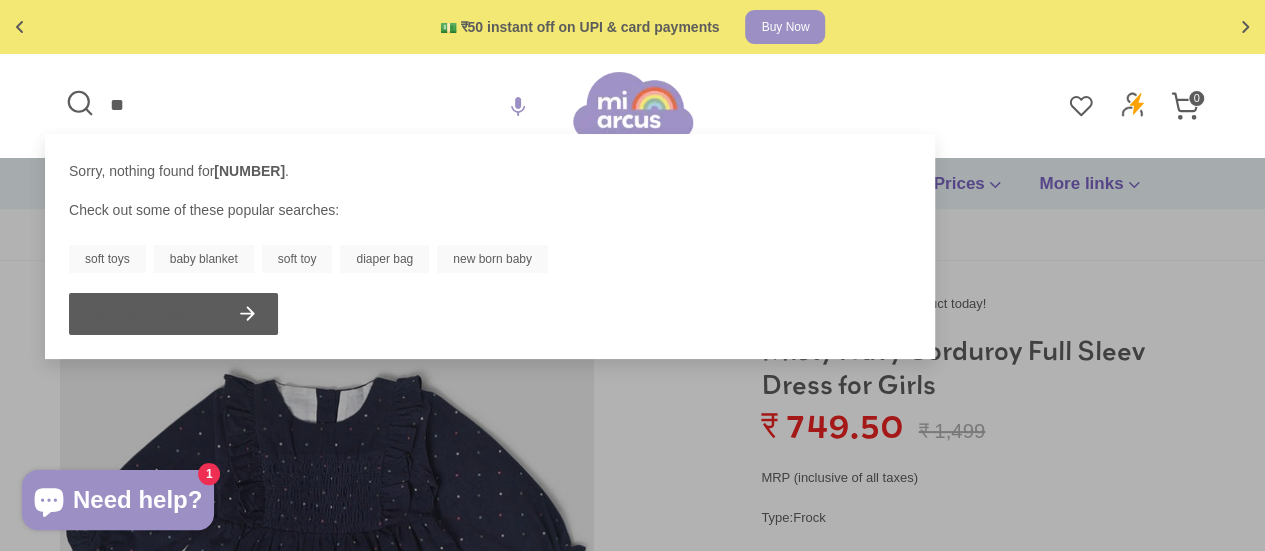 type on "*" 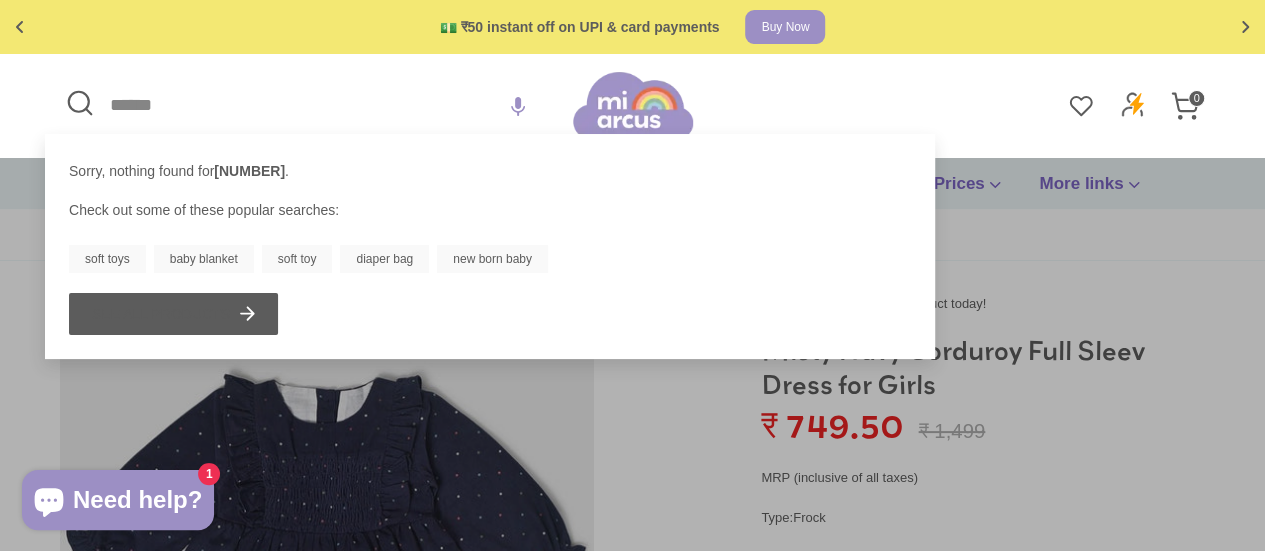 paste on "**********" 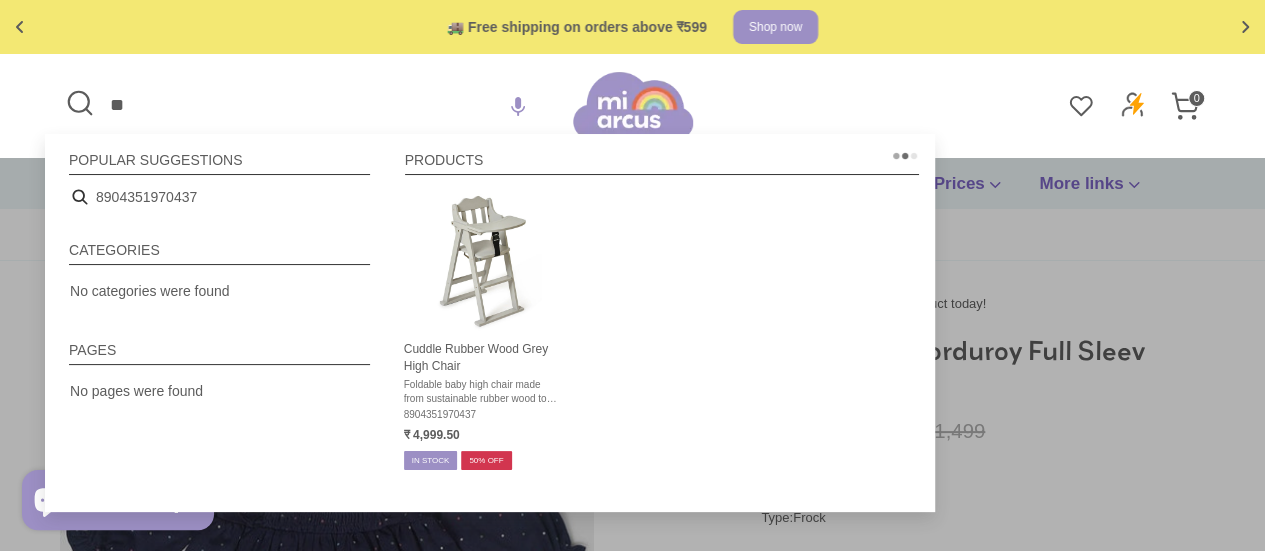 type on "*" 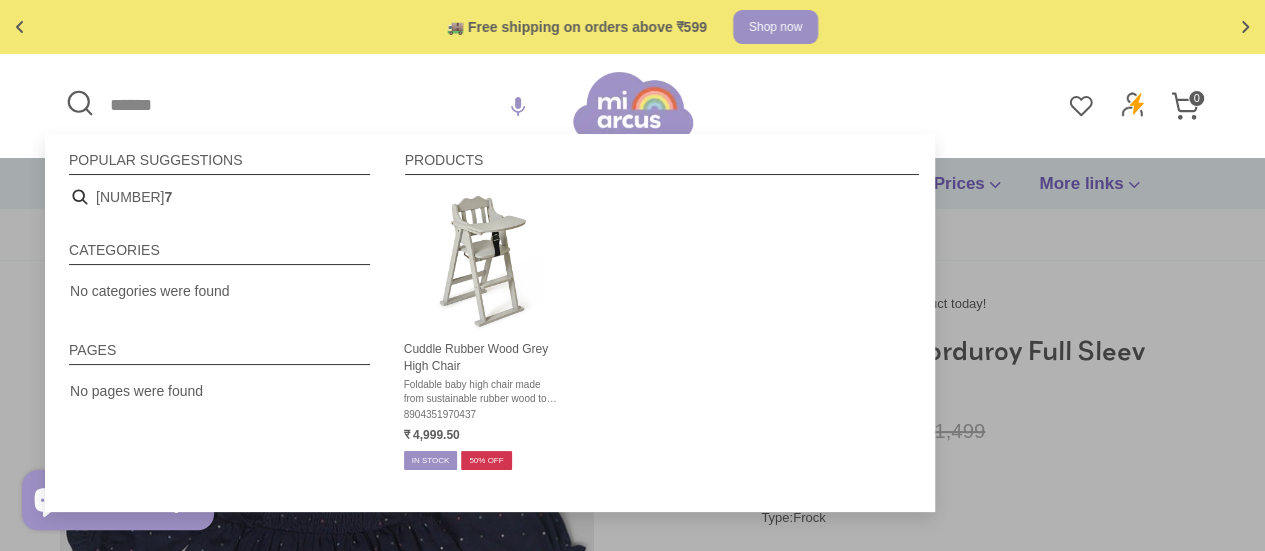 paste on "**********" 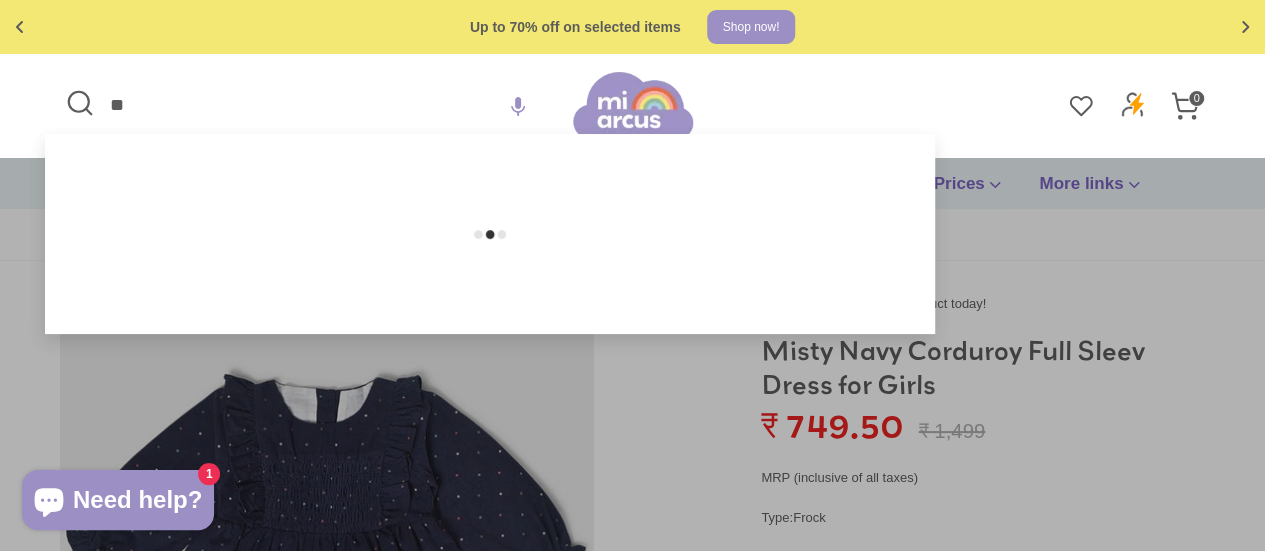 type on "*" 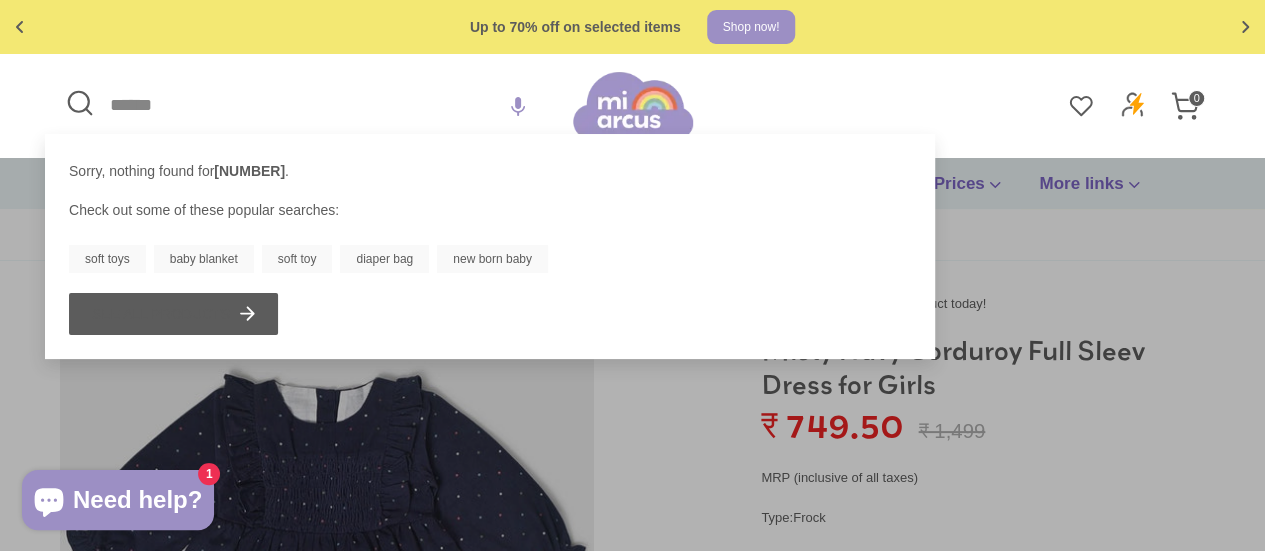 paste on "**********" 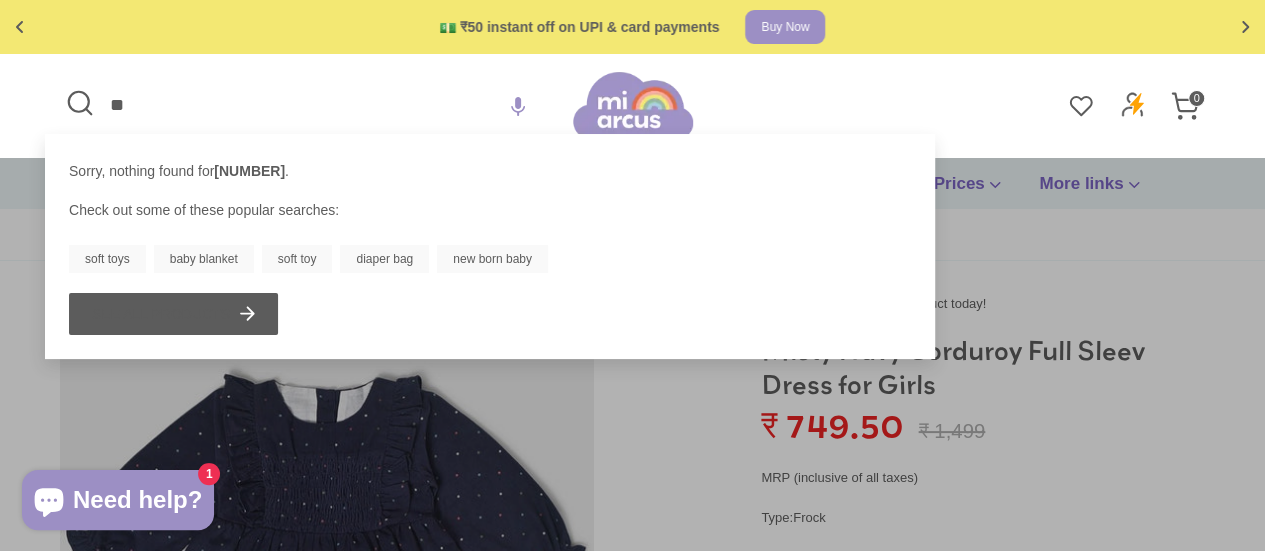 type on "*" 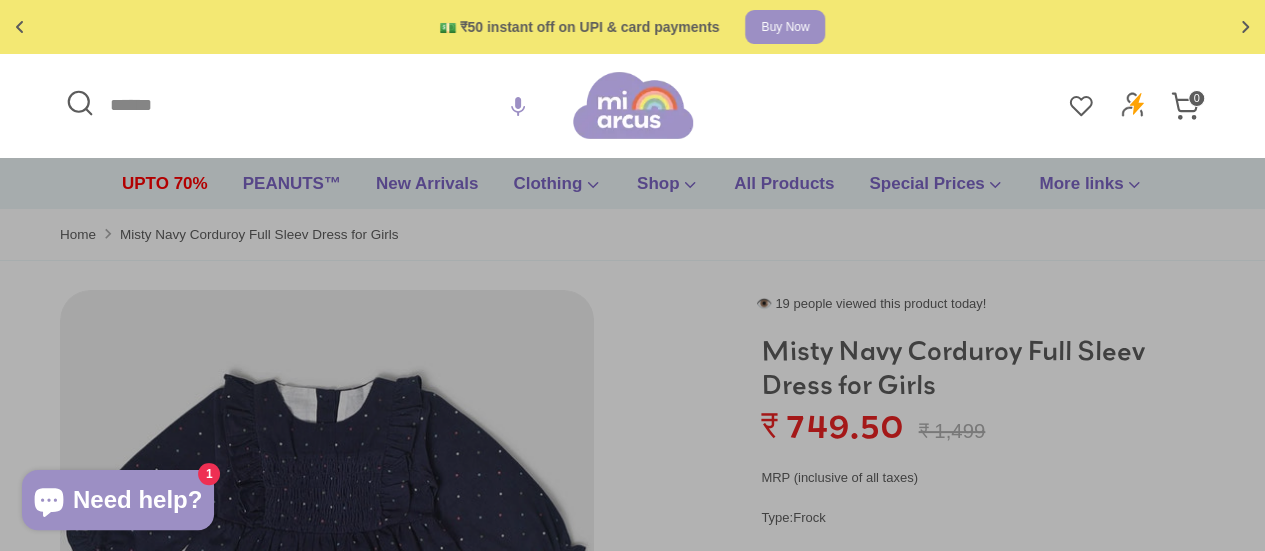 paste on "**********" 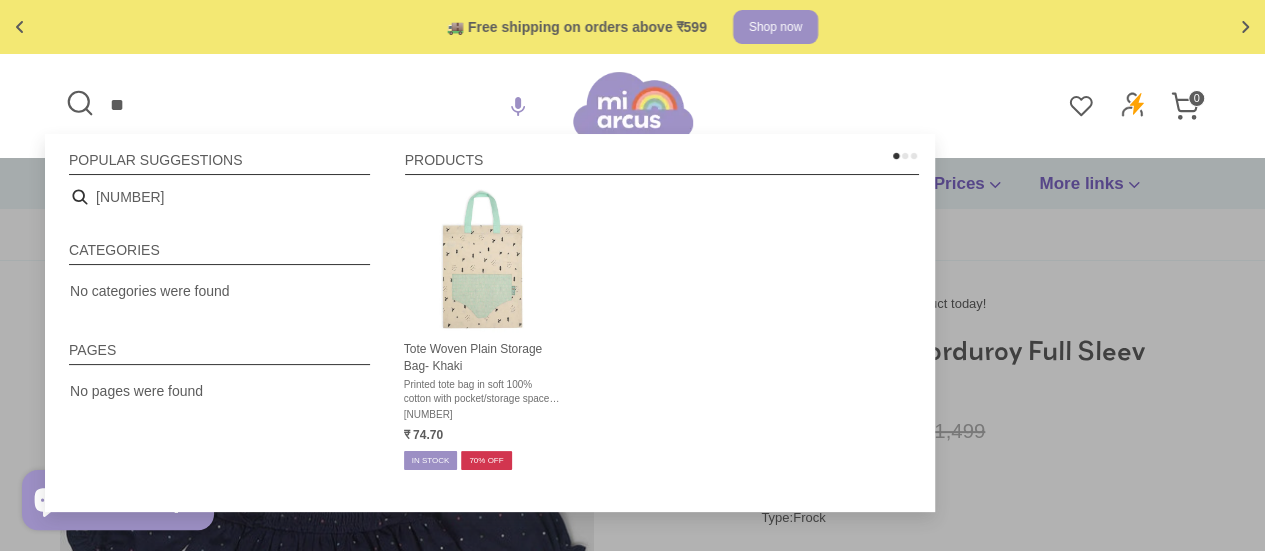 type on "*" 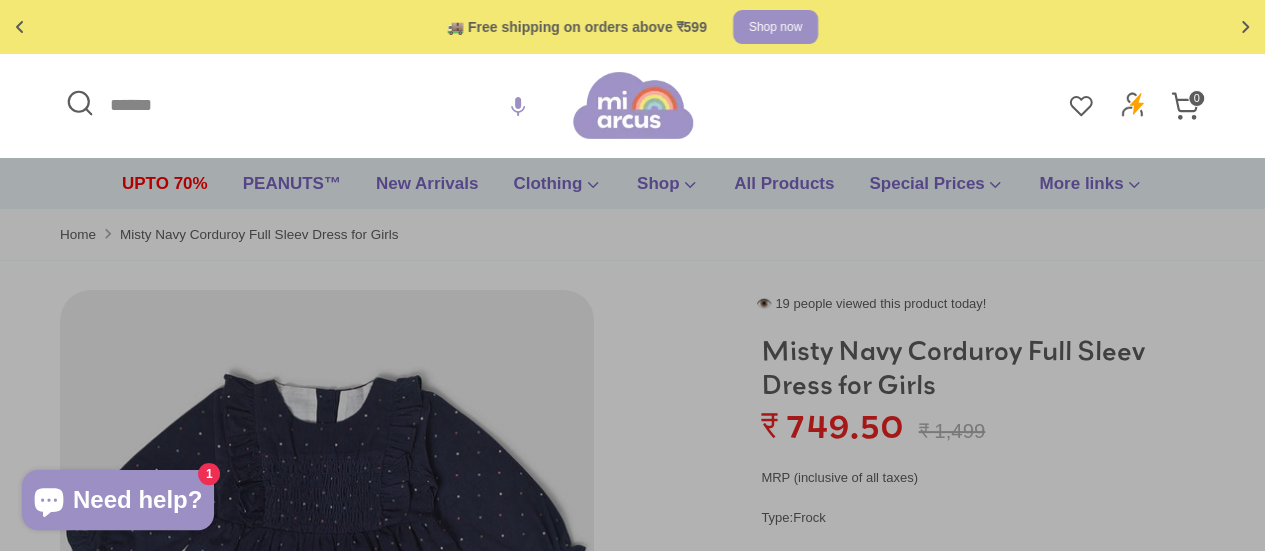paste on "**********" 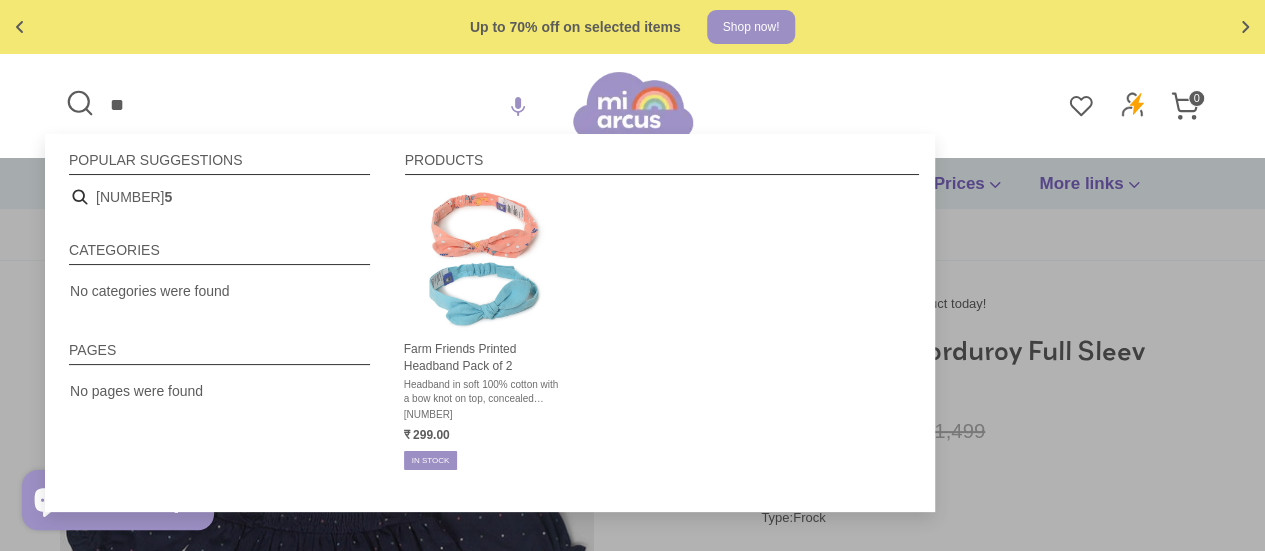 type on "*" 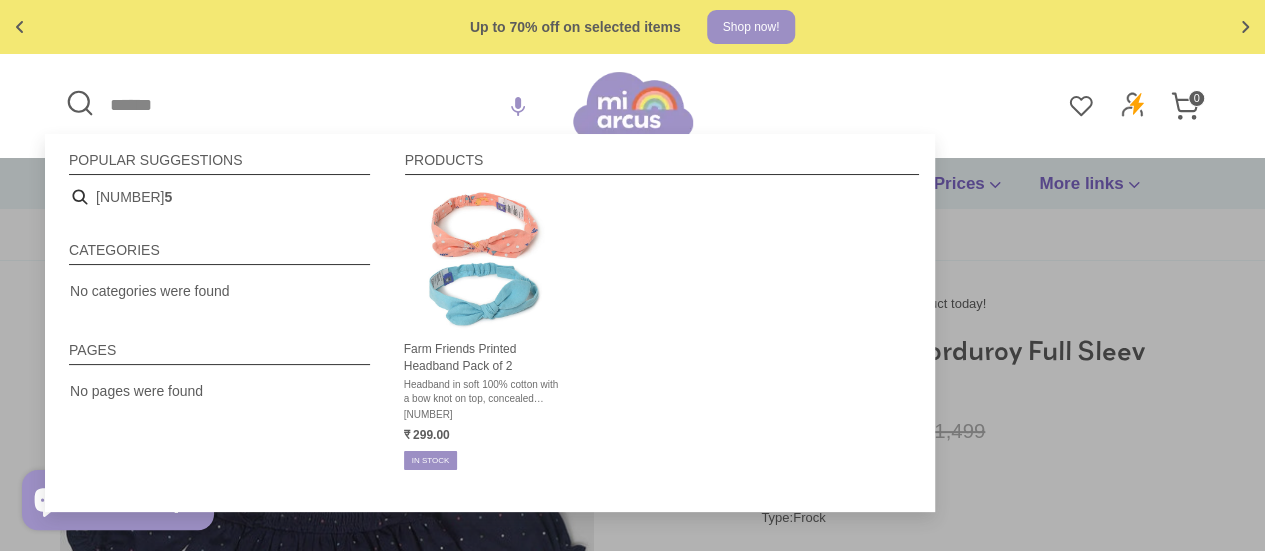 paste on "**********" 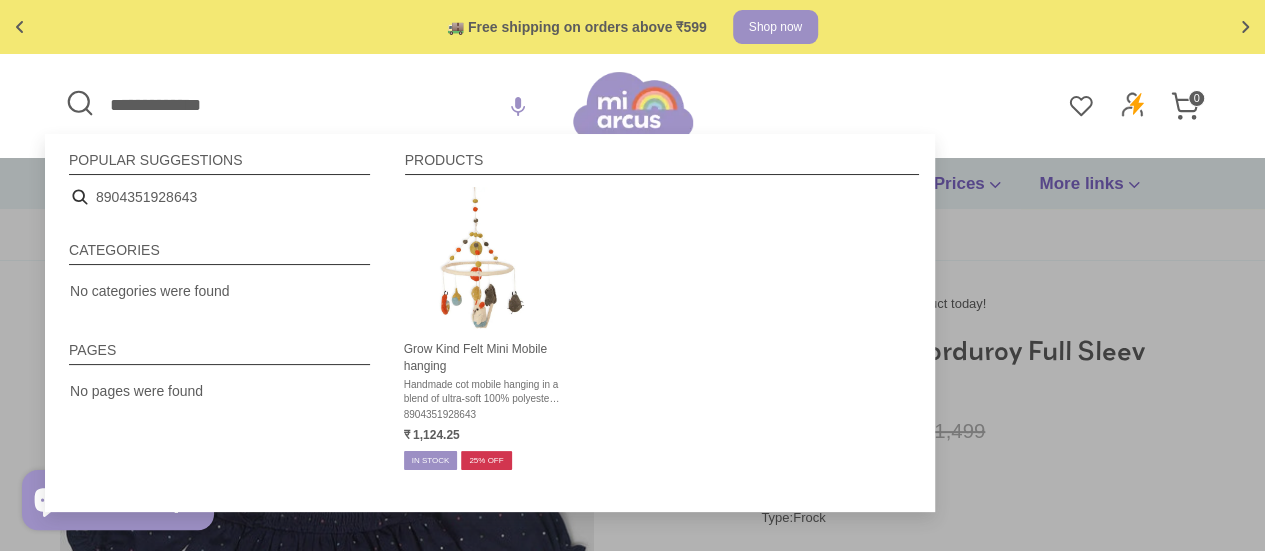 type on "**********" 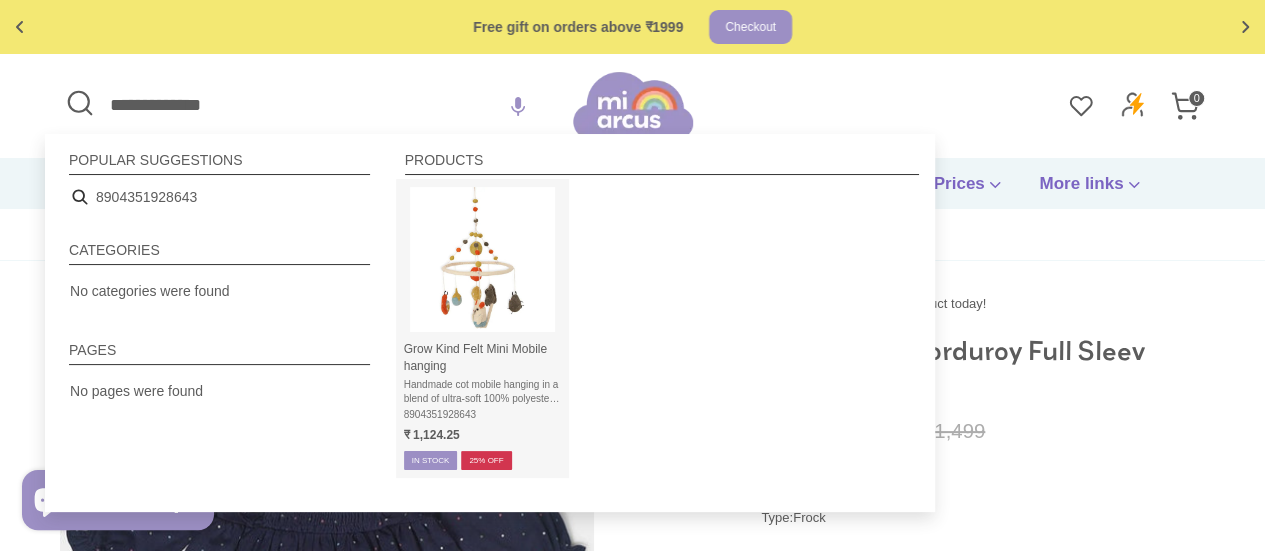 click at bounding box center (482, 259) 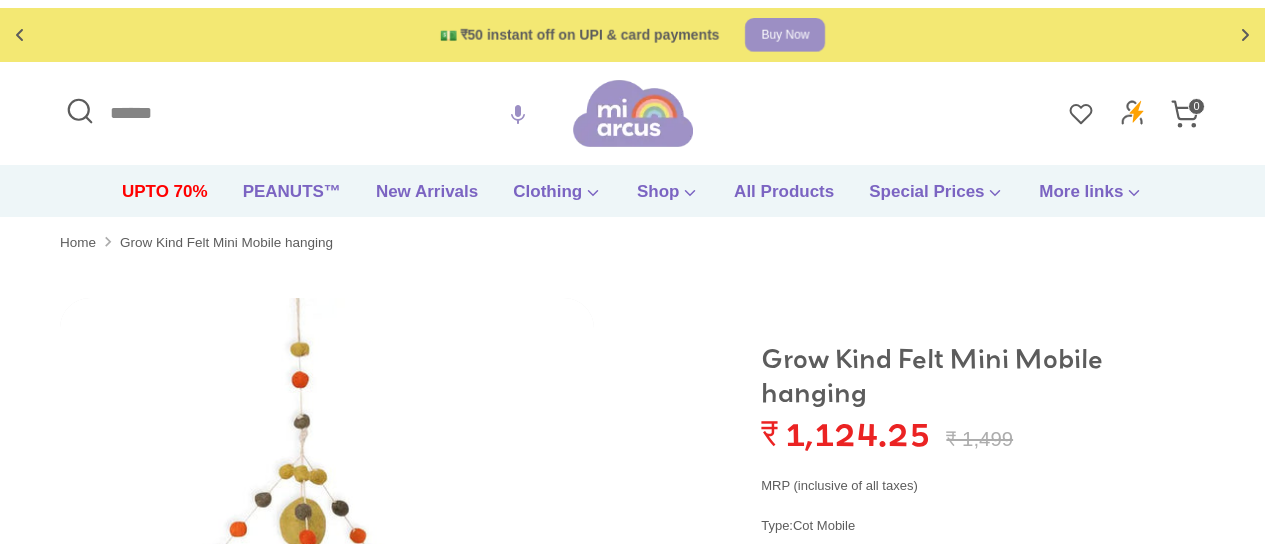 scroll, scrollTop: 0, scrollLeft: 0, axis: both 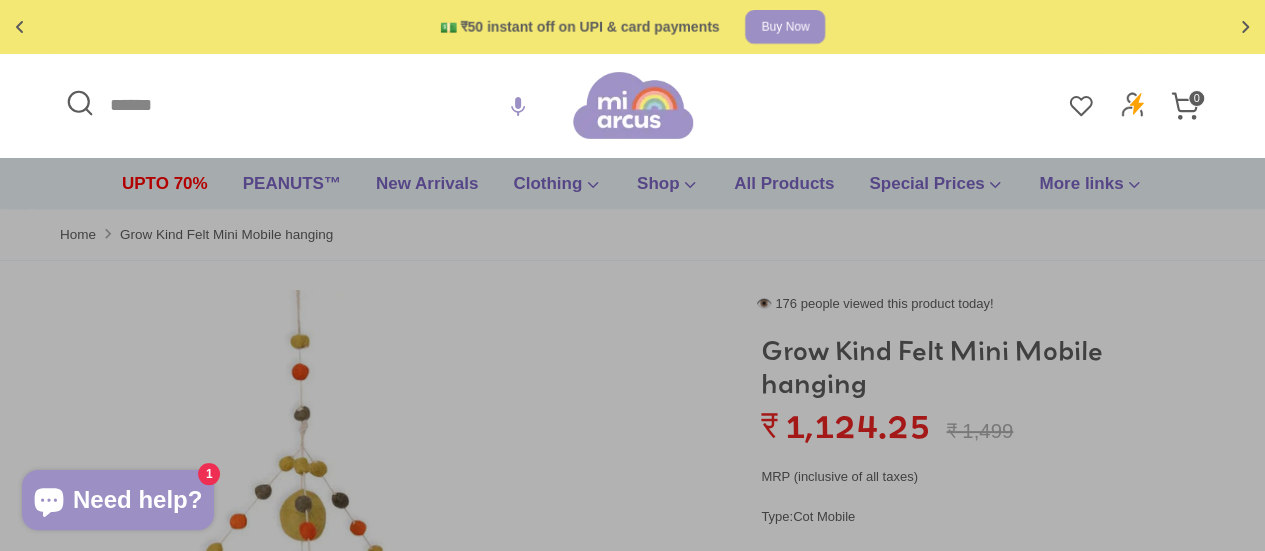 click on "Search" at bounding box center [316, 105] 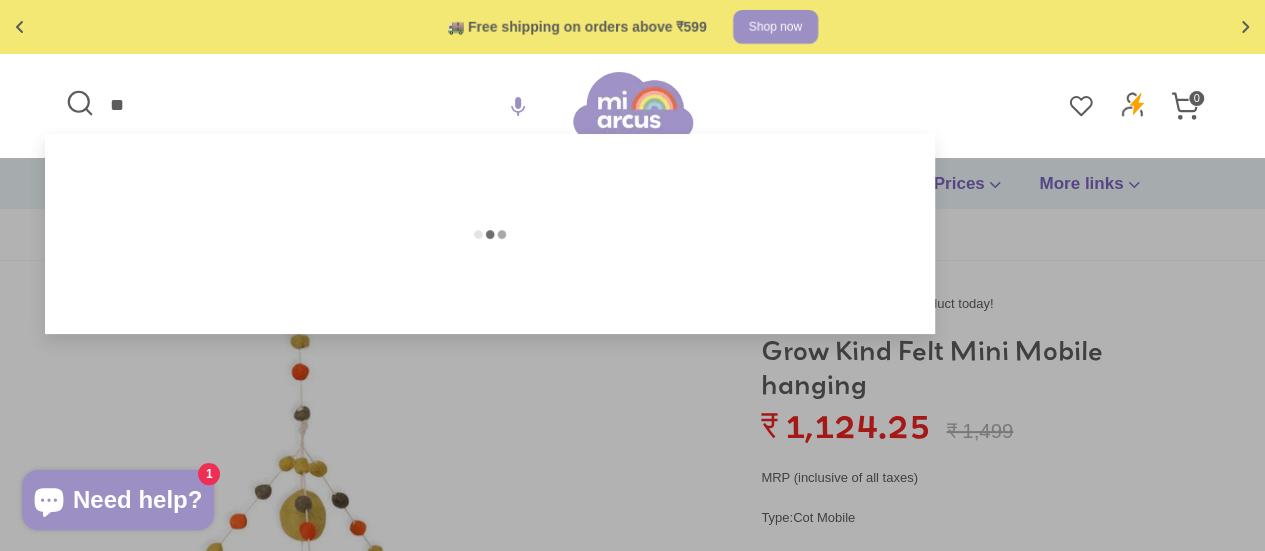 type on "*" 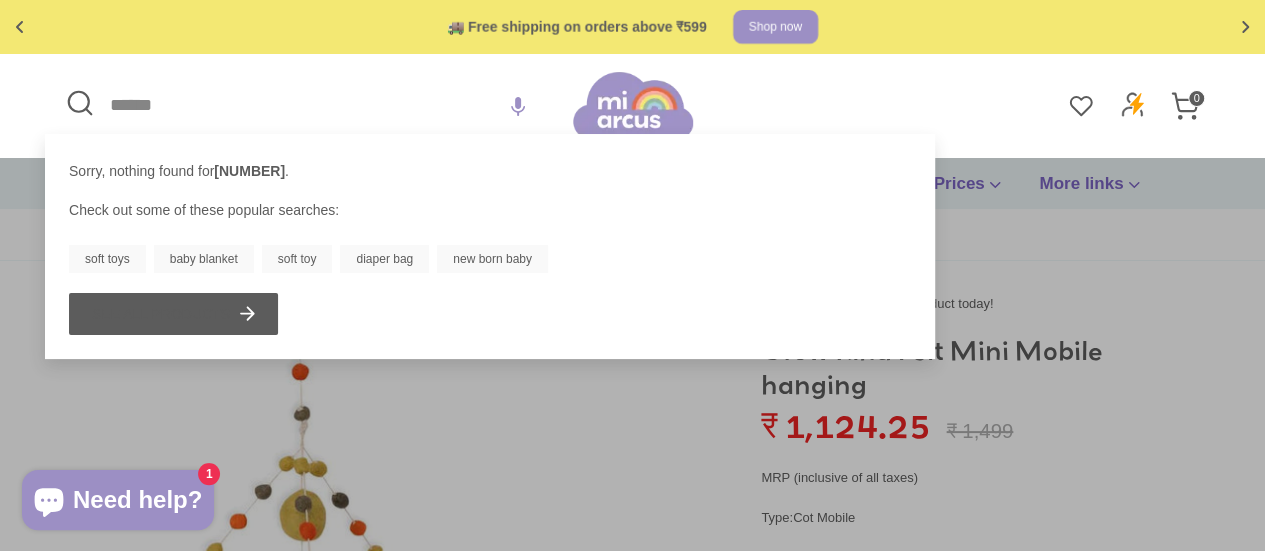 paste on "**********" 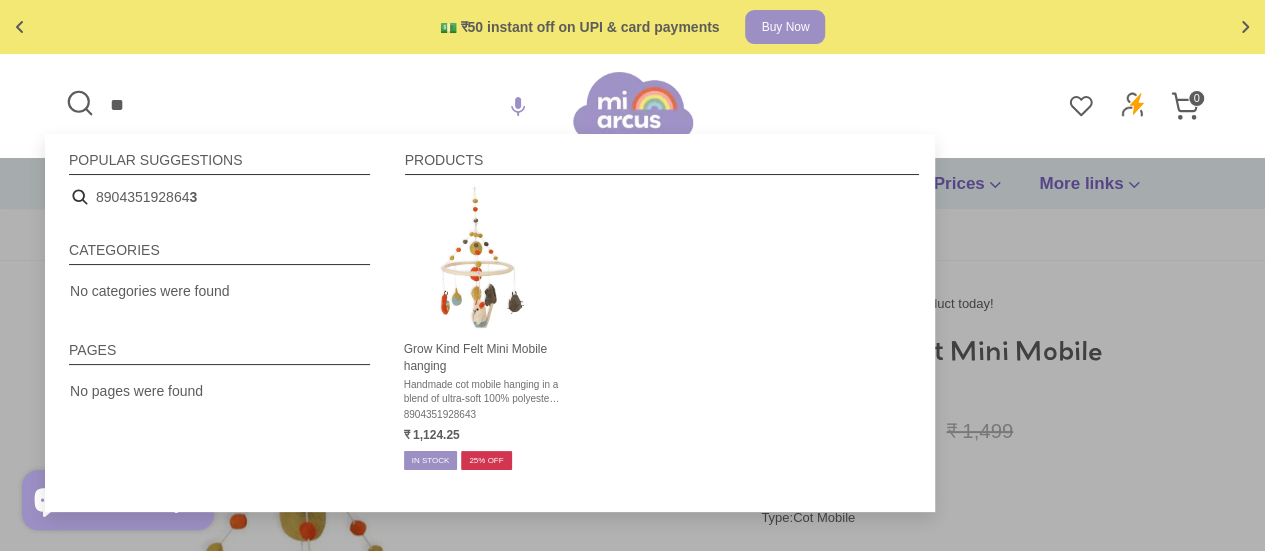 type on "*" 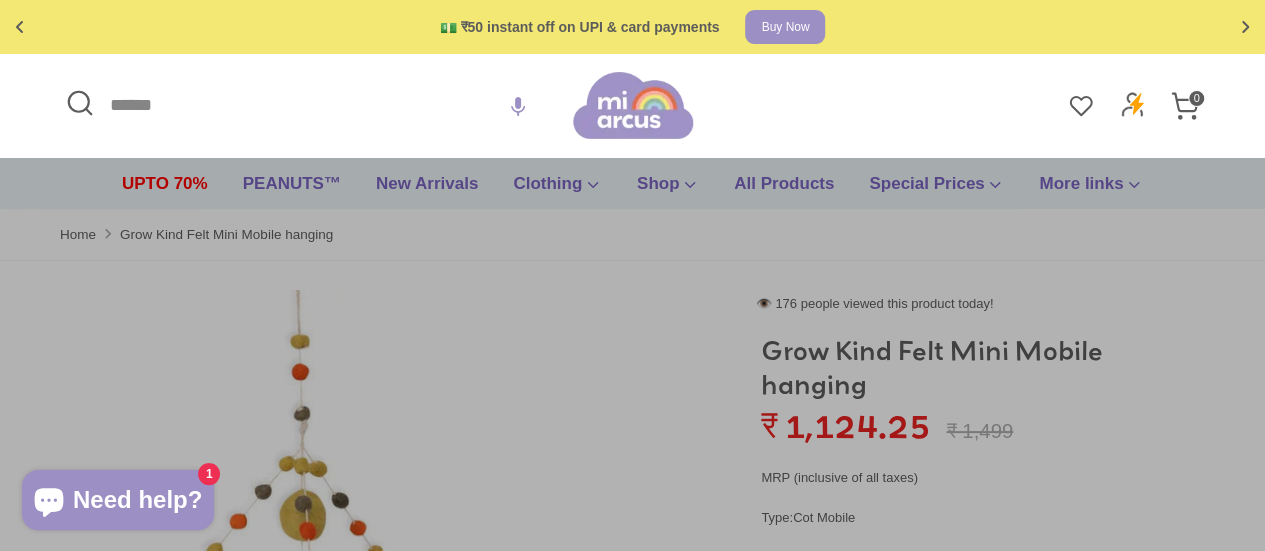 paste on "**********" 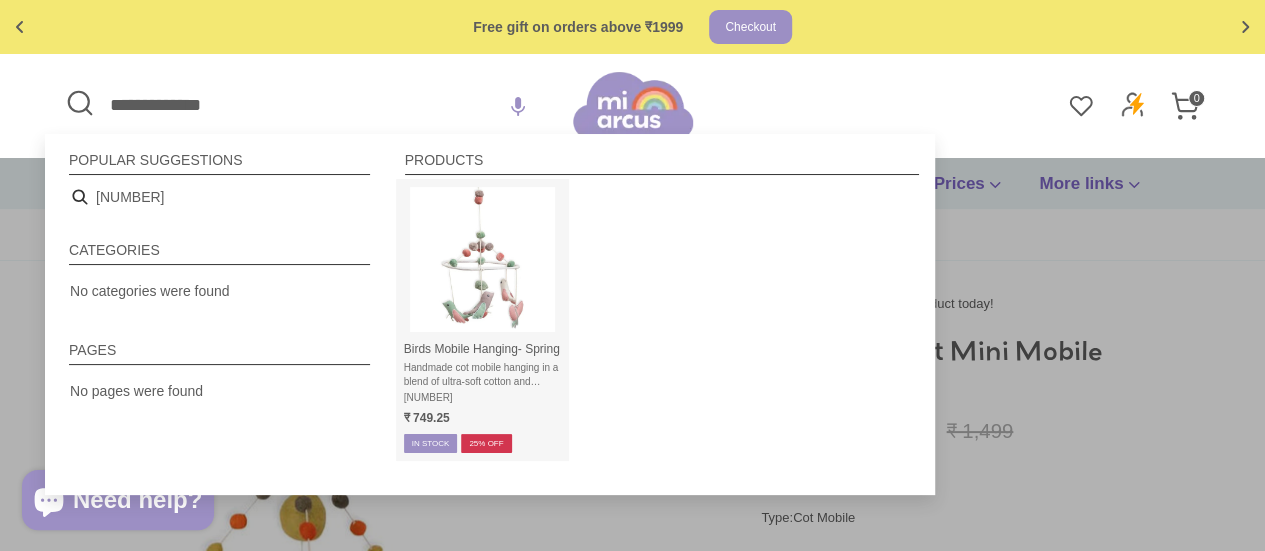 type on "**********" 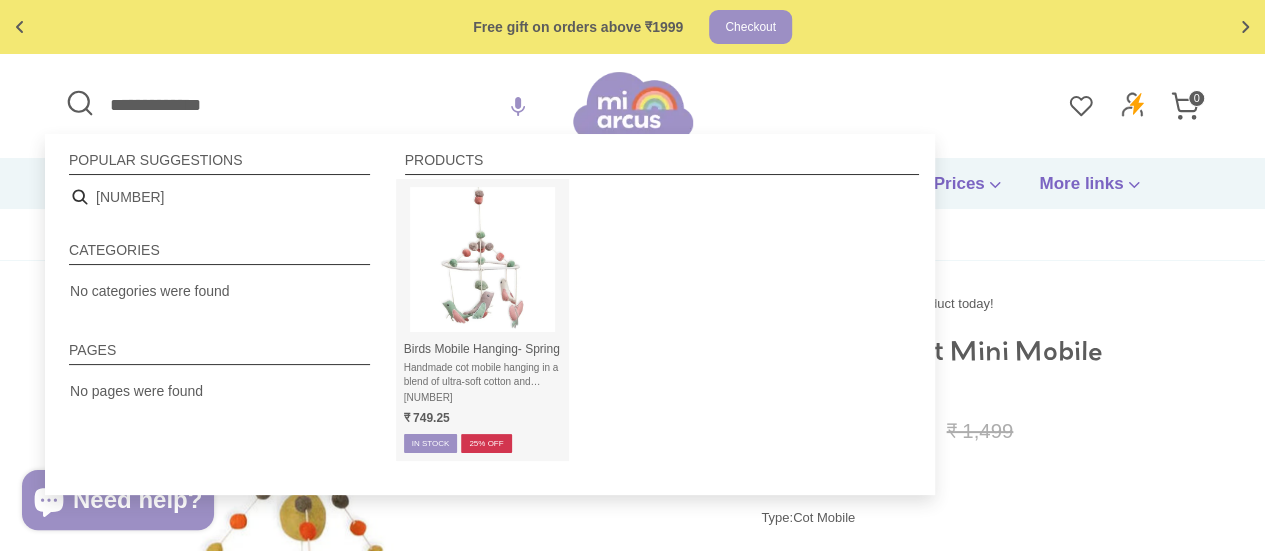 click at bounding box center [482, 259] 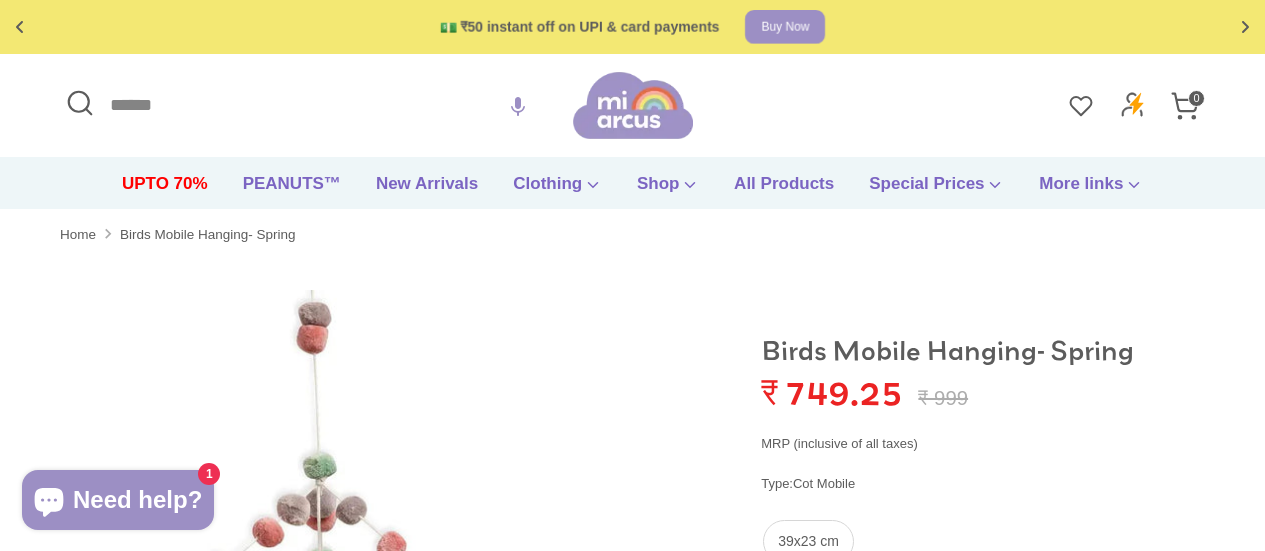 scroll, scrollTop: 0, scrollLeft: 0, axis: both 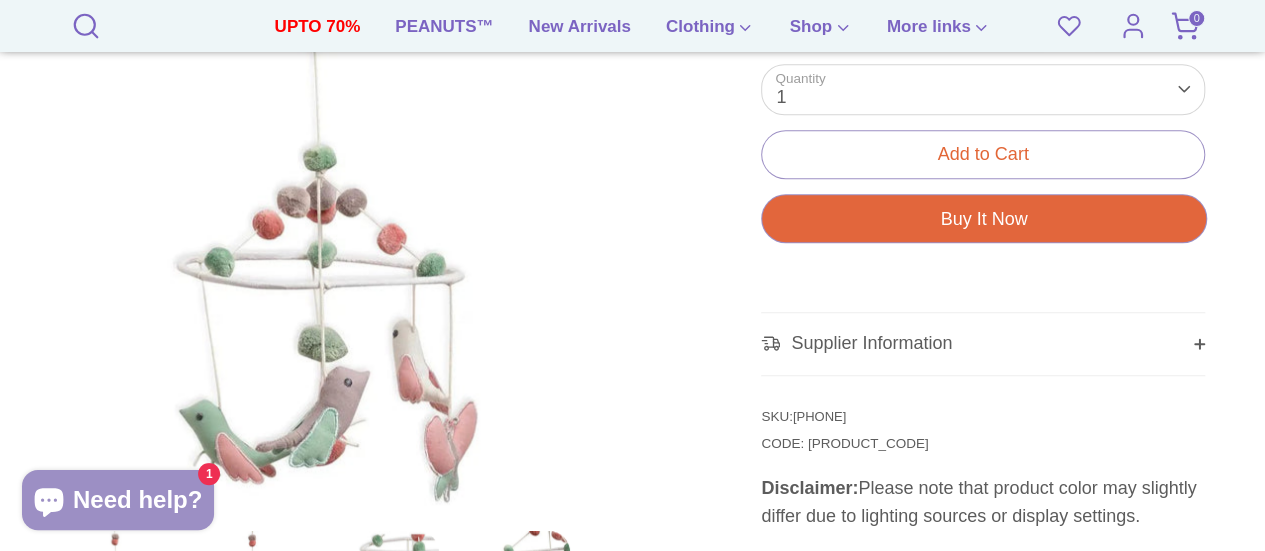 drag, startPoint x: 1270, startPoint y: 71, endPoint x: 1270, endPoint y: 202, distance: 131 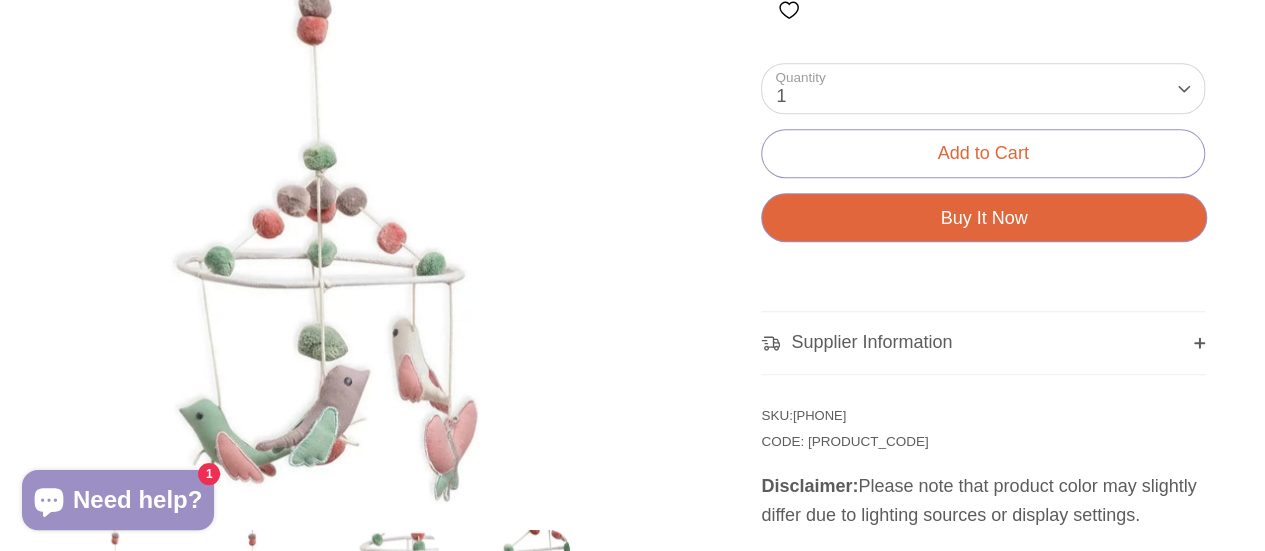 scroll, scrollTop: 0, scrollLeft: 0, axis: both 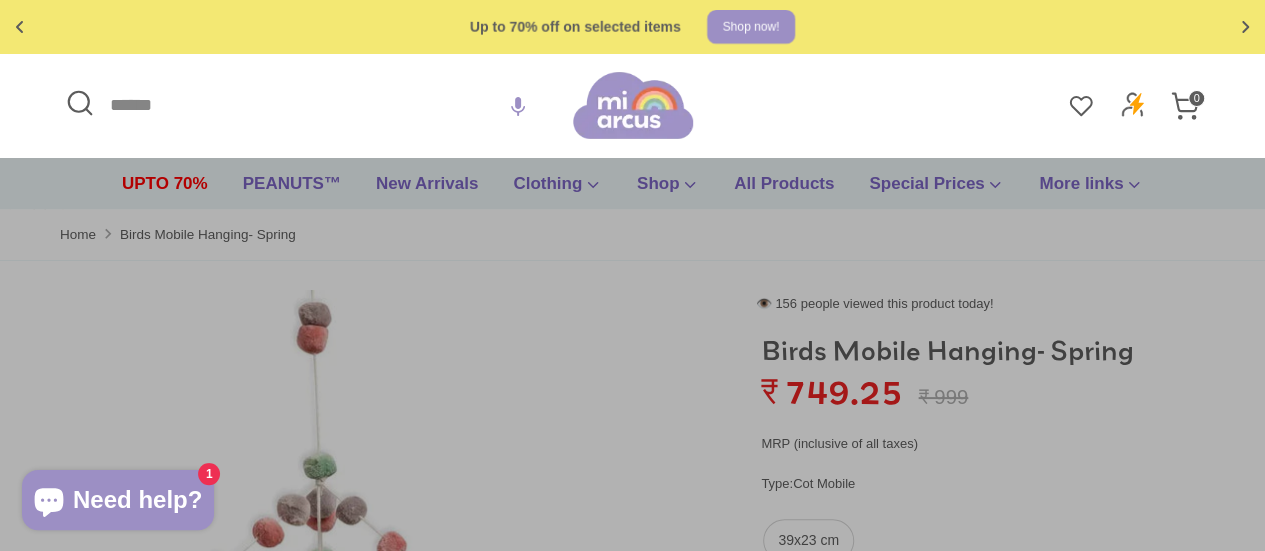 click on "Search" at bounding box center [316, 105] 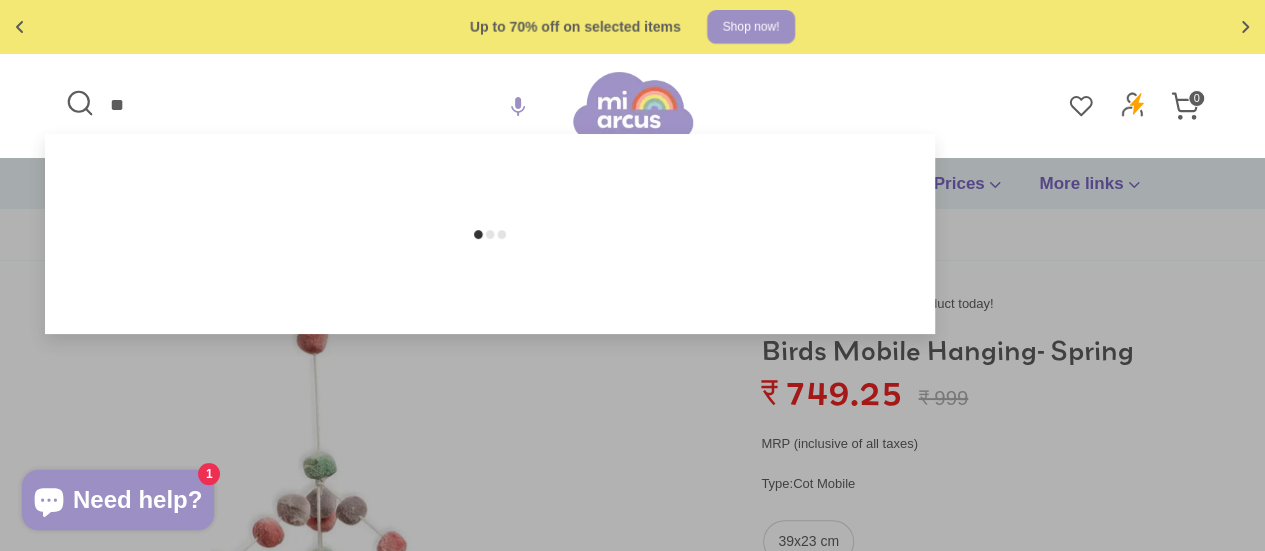 type on "*" 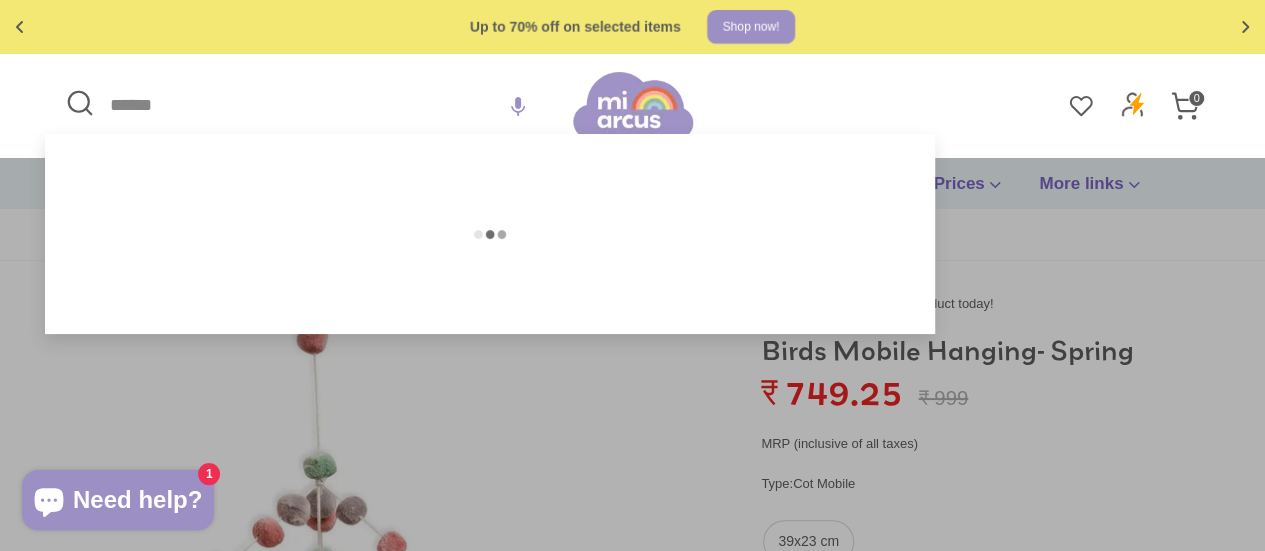 paste on "**********" 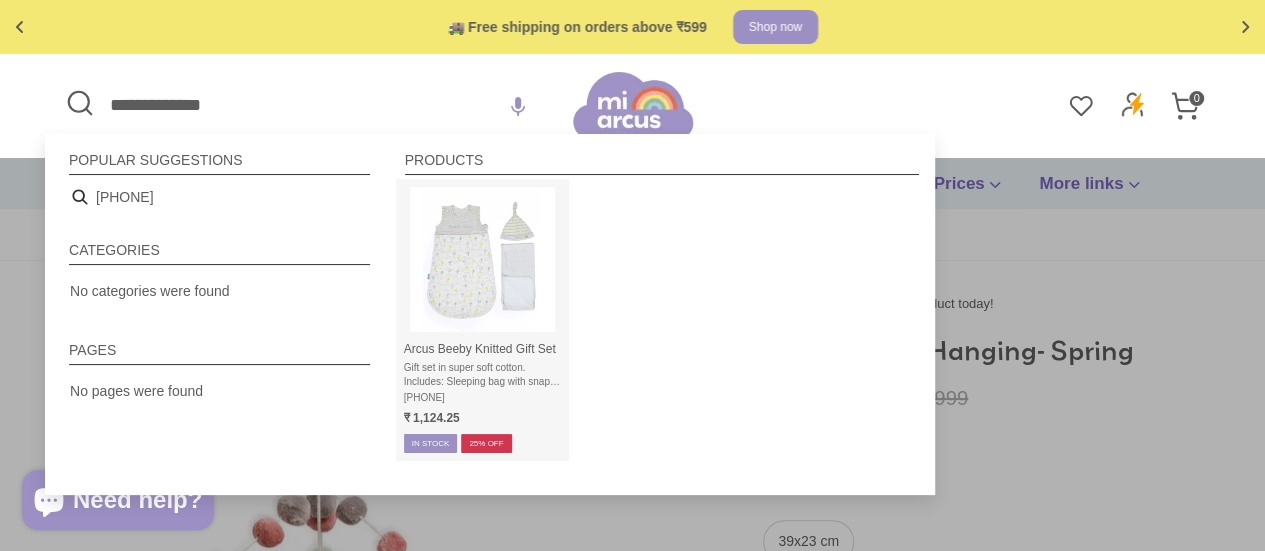 type on "**********" 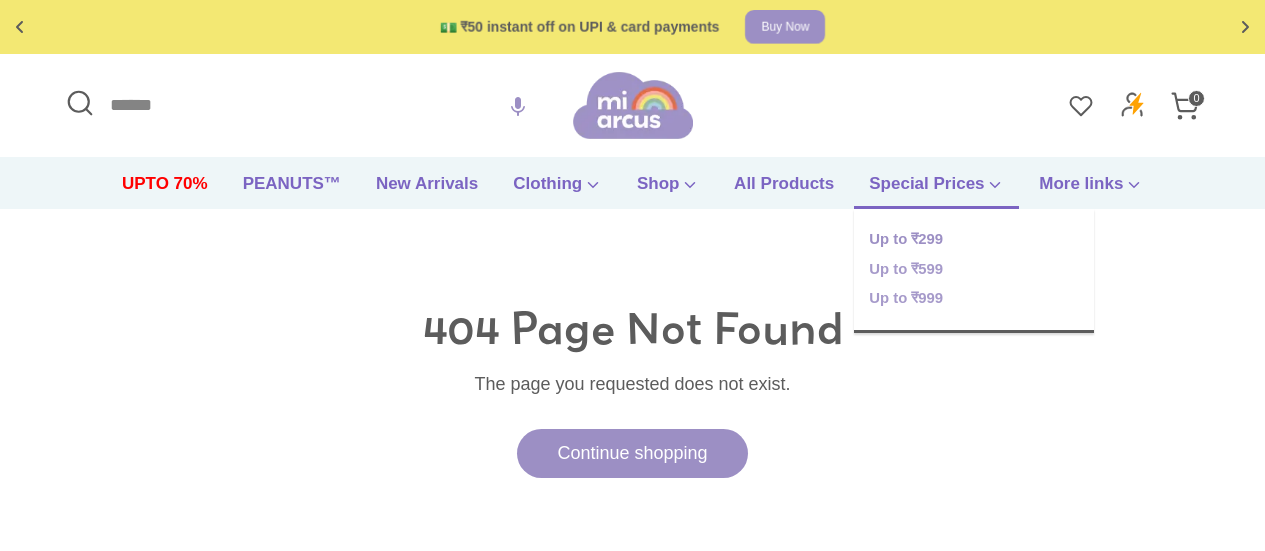 scroll, scrollTop: 0, scrollLeft: 0, axis: both 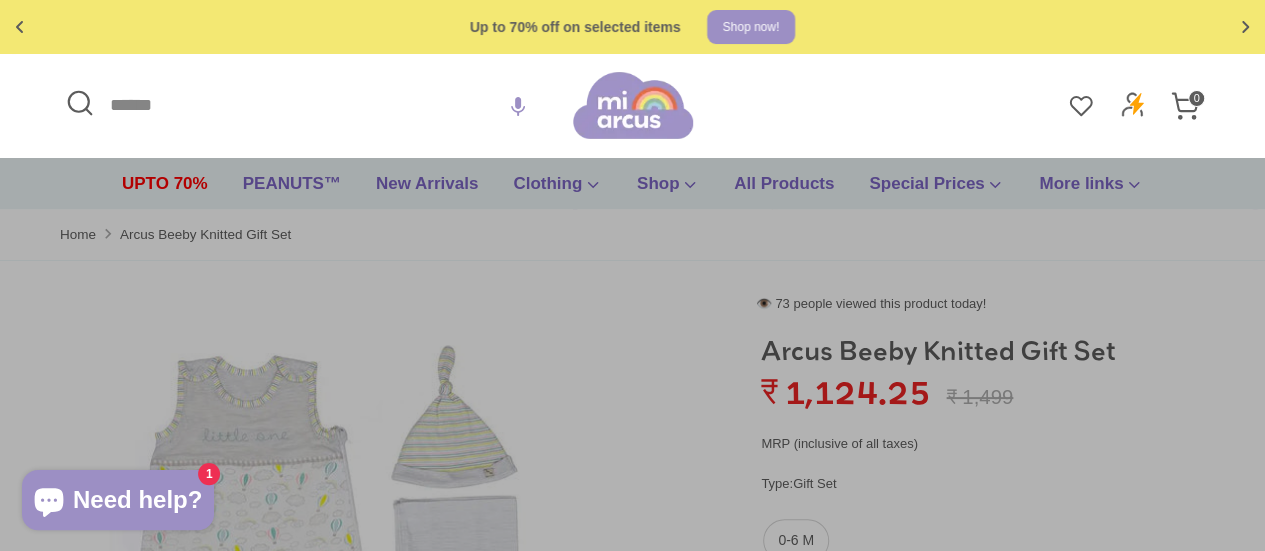 click on "Search" at bounding box center [316, 105] 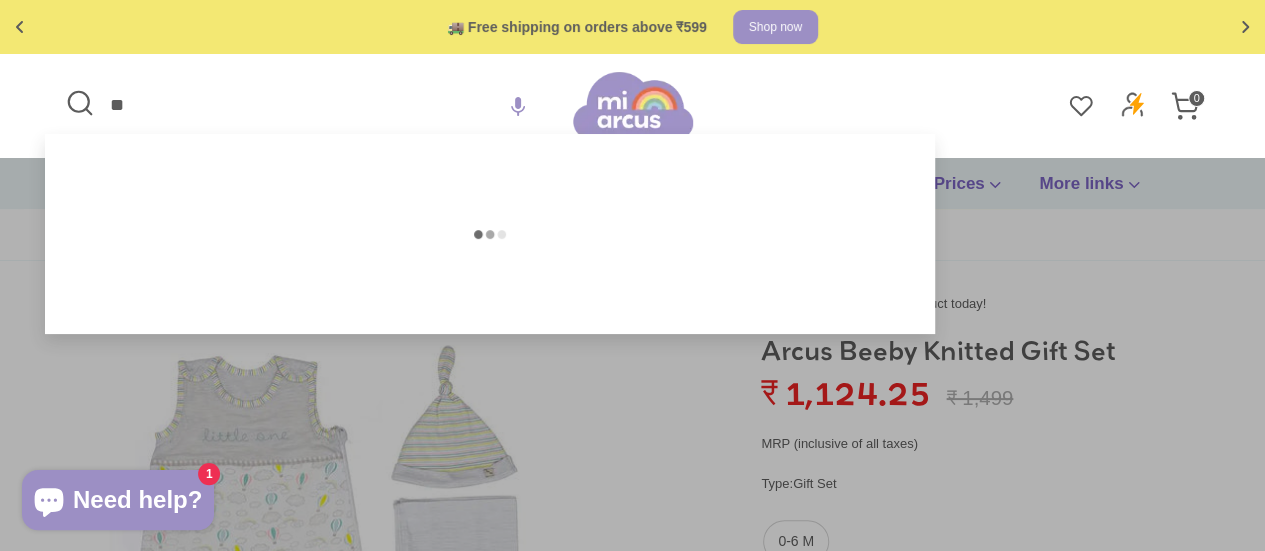 type on "*" 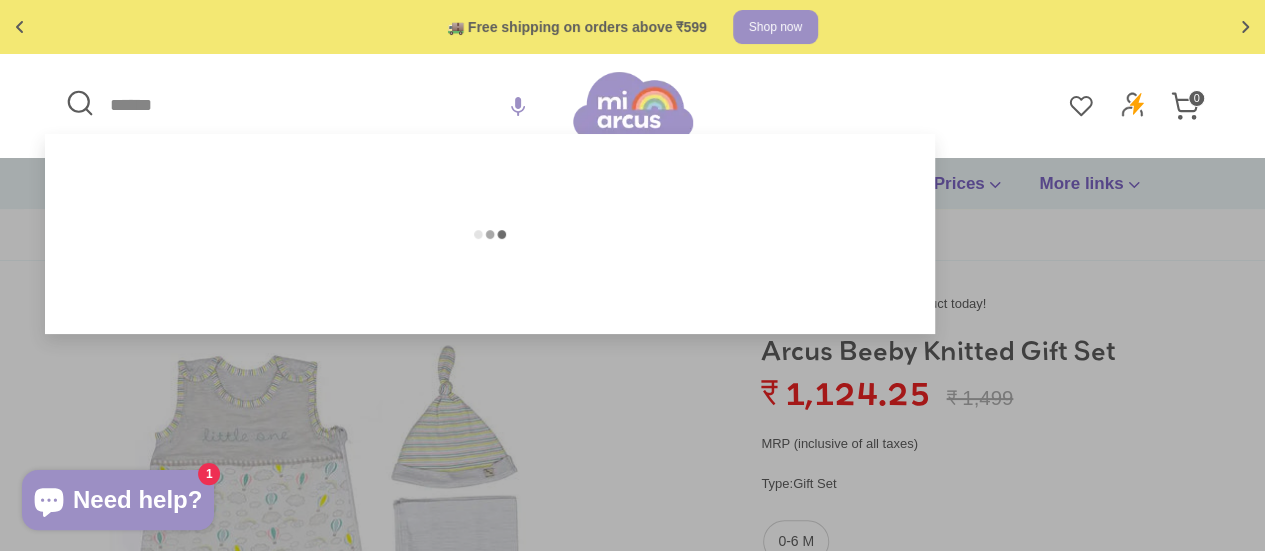 paste on "**********" 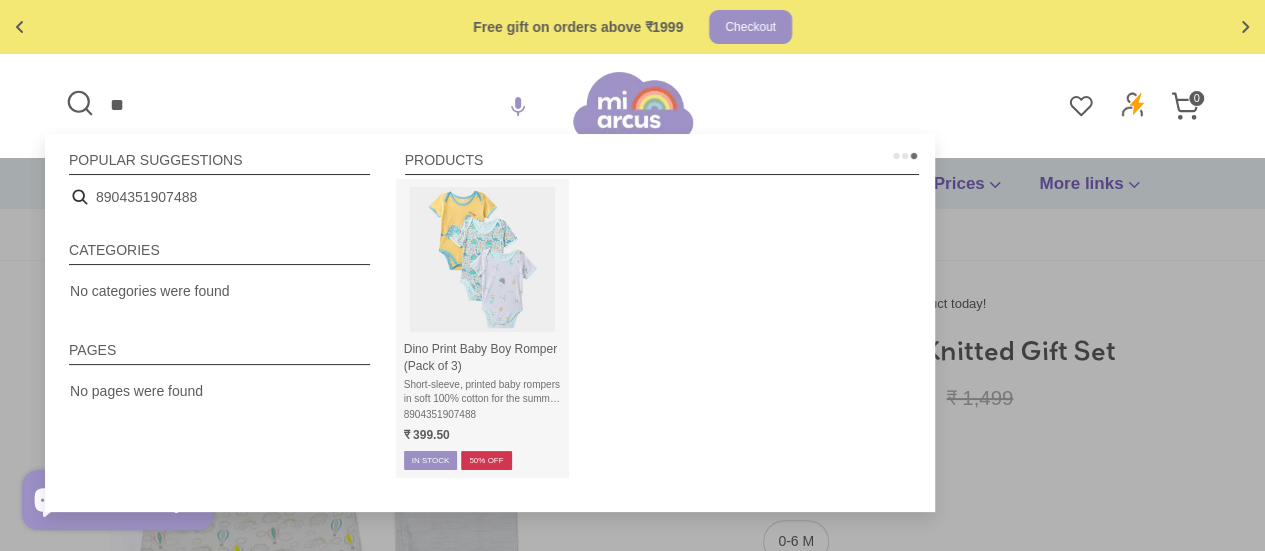 type on "*" 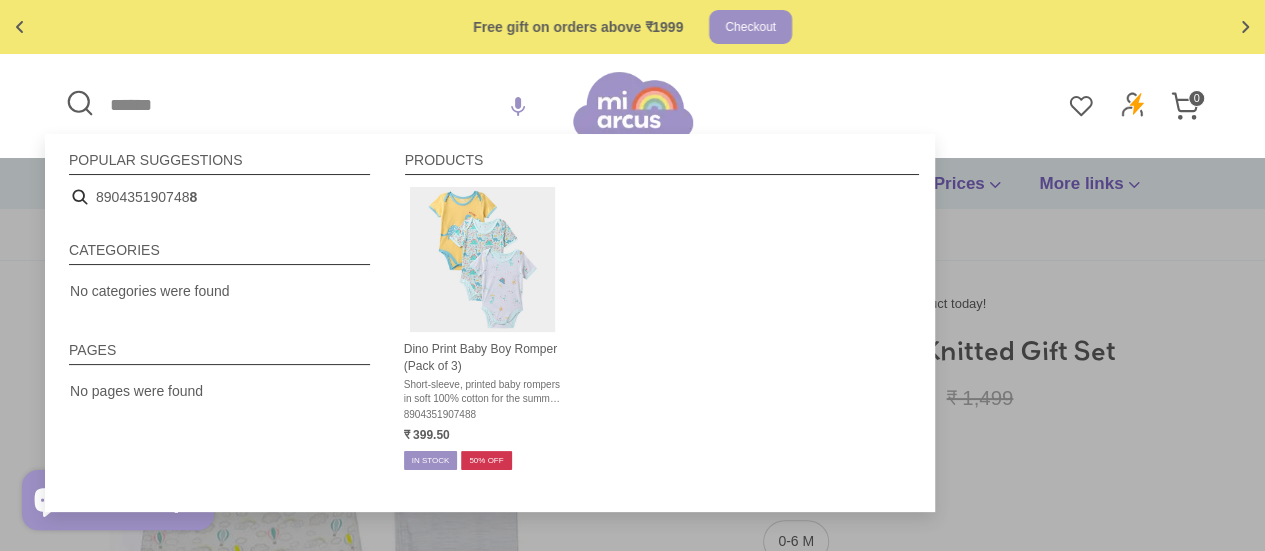paste on "**********" 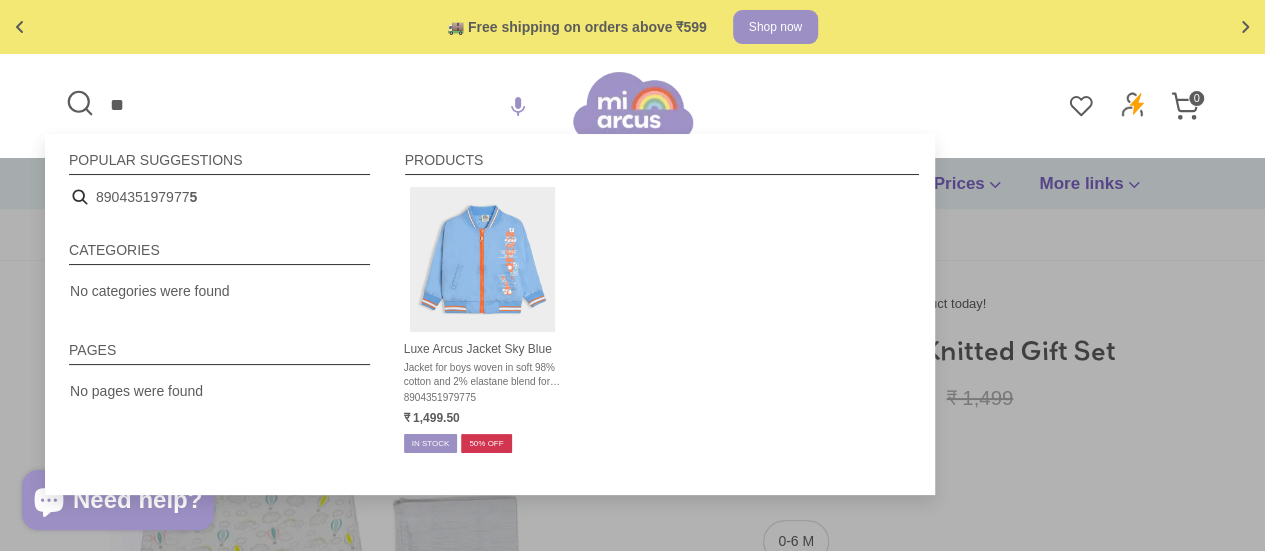 type on "*" 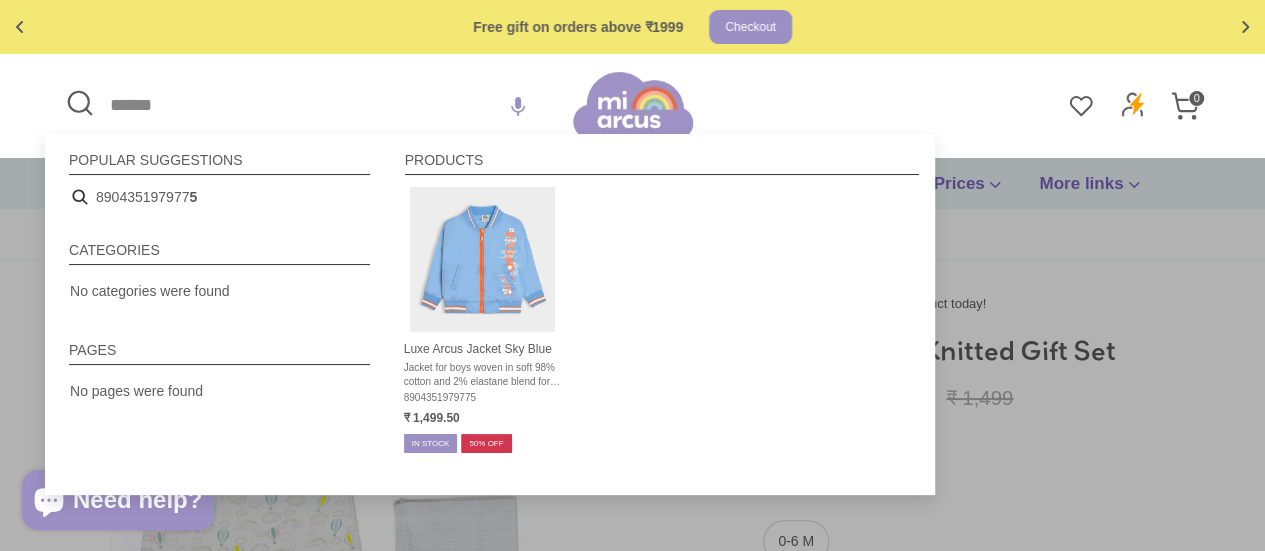 paste on "**********" 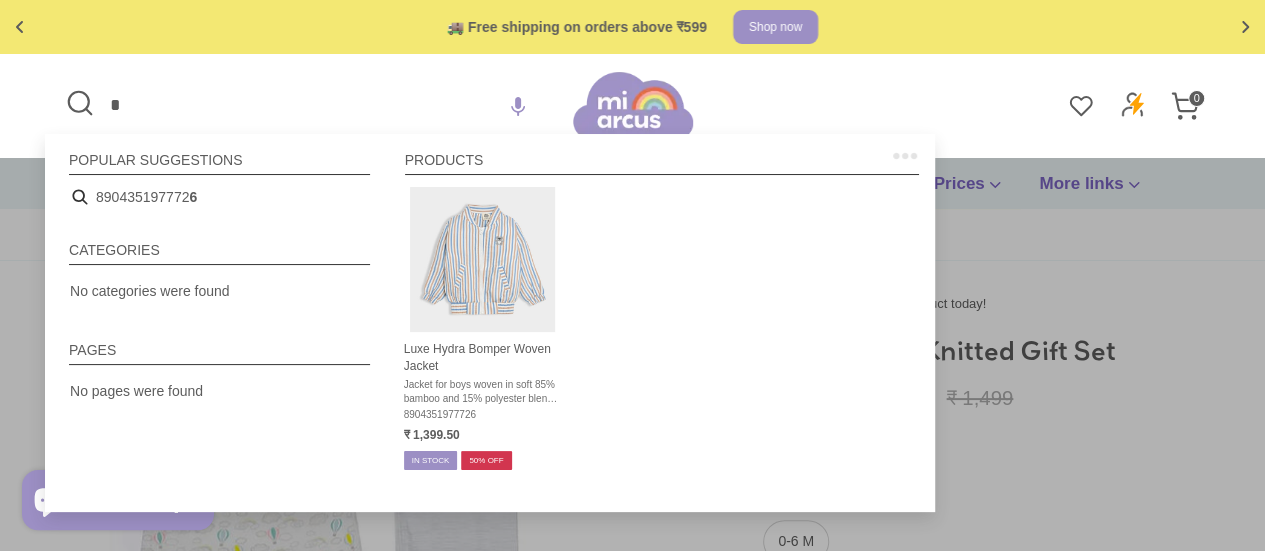 paste on "**********" 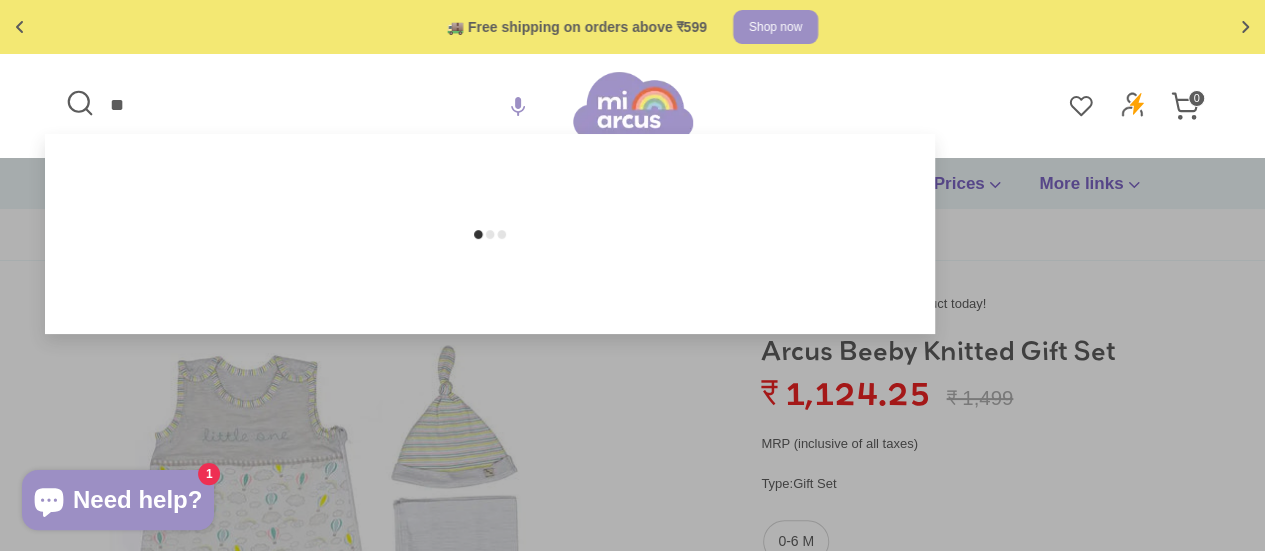 type on "*" 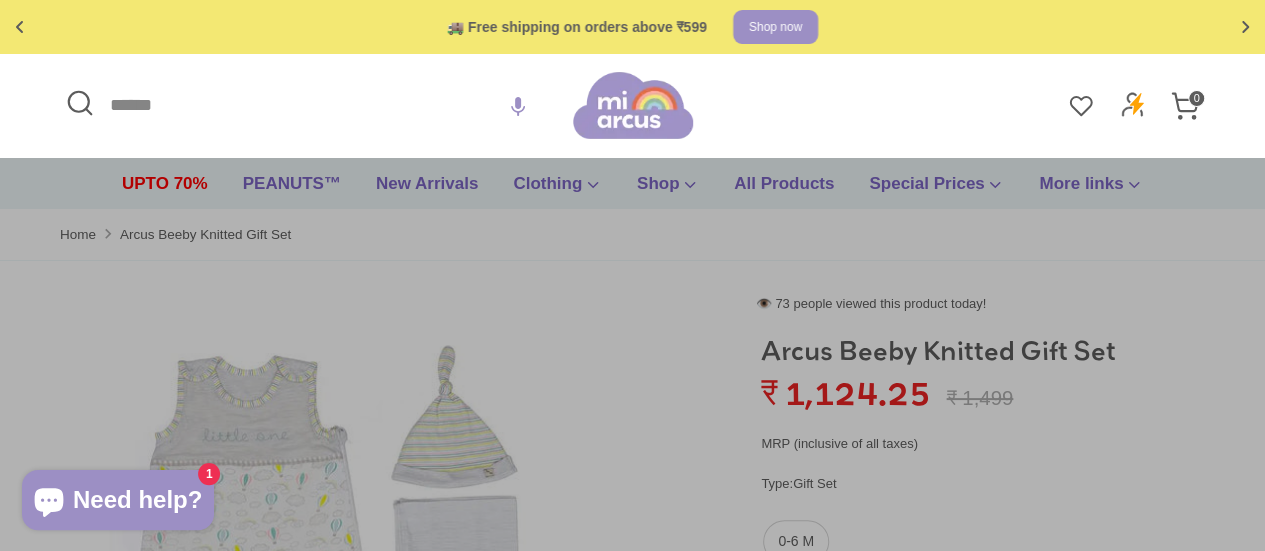 paste on "**********" 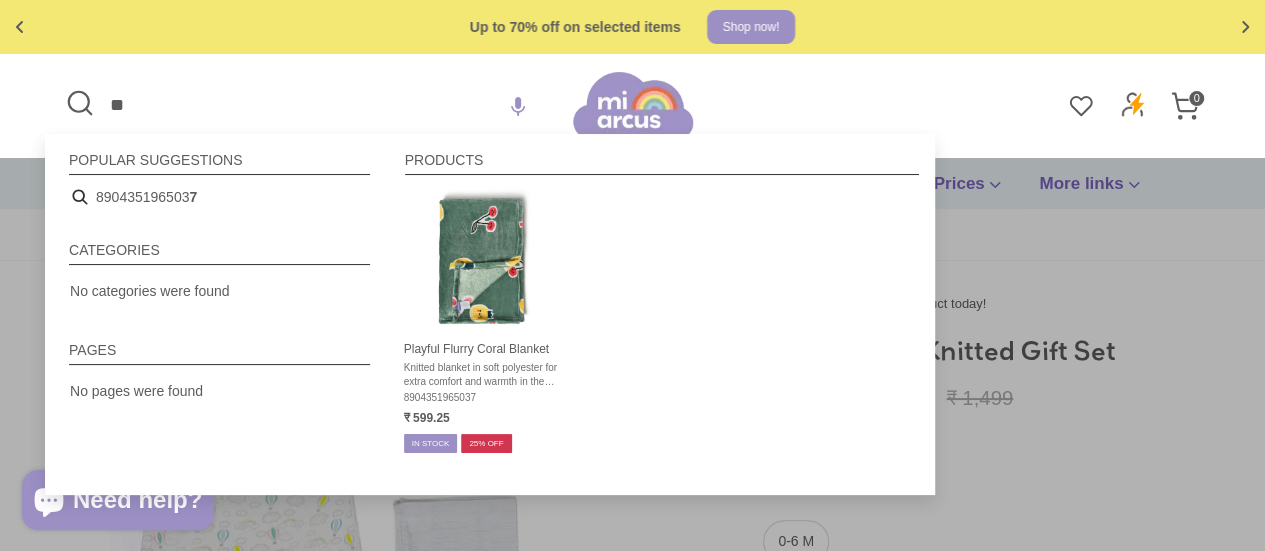 type on "*" 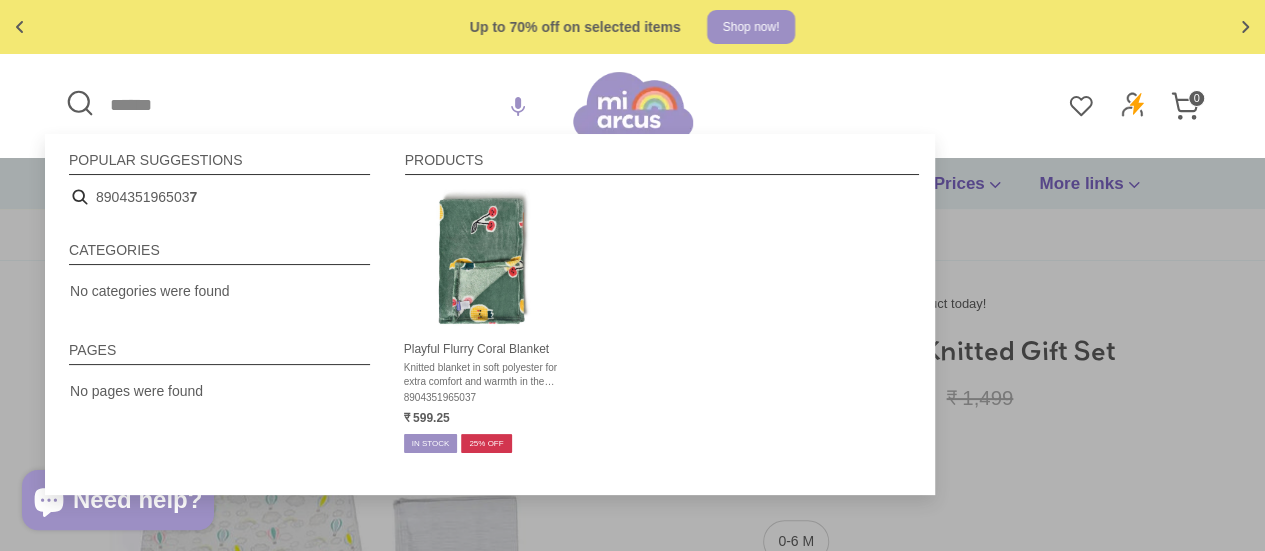 paste on "**********" 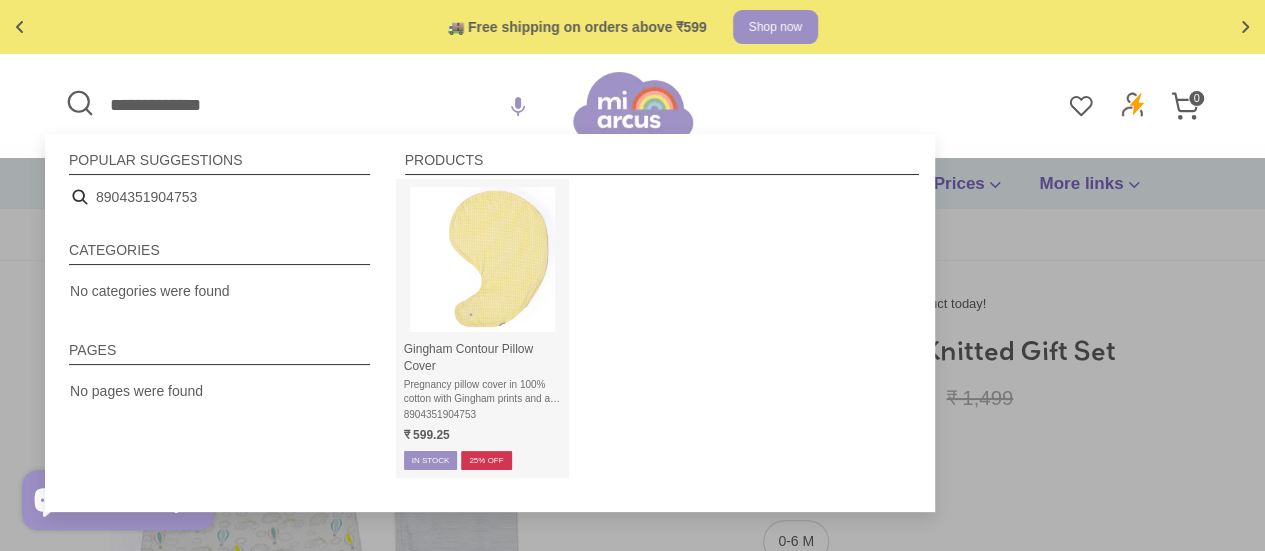 type on "**********" 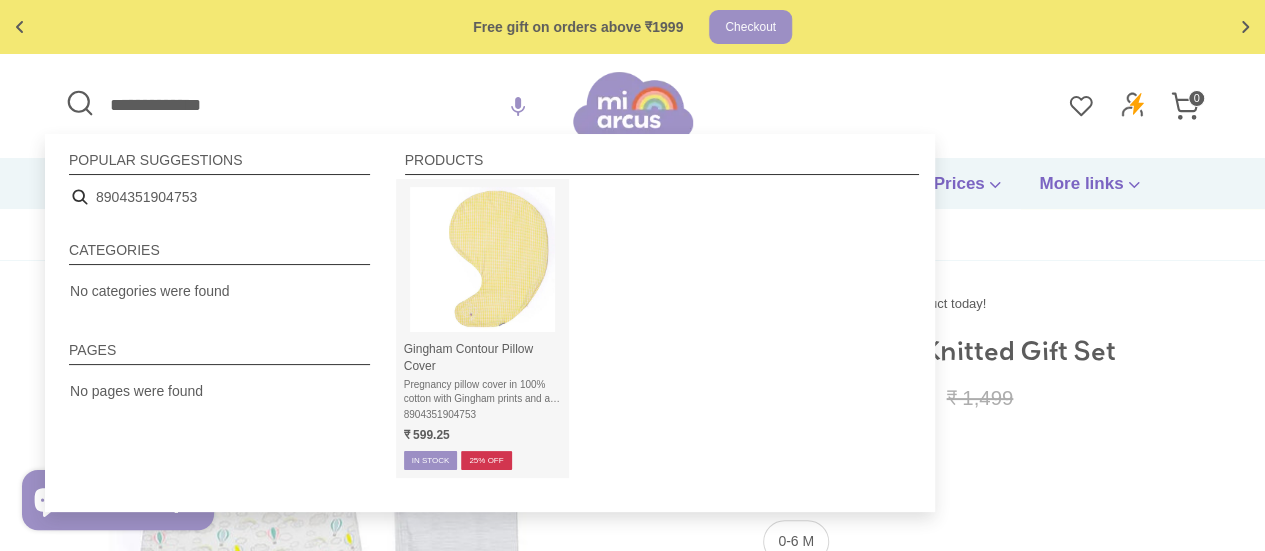 click at bounding box center (482, 259) 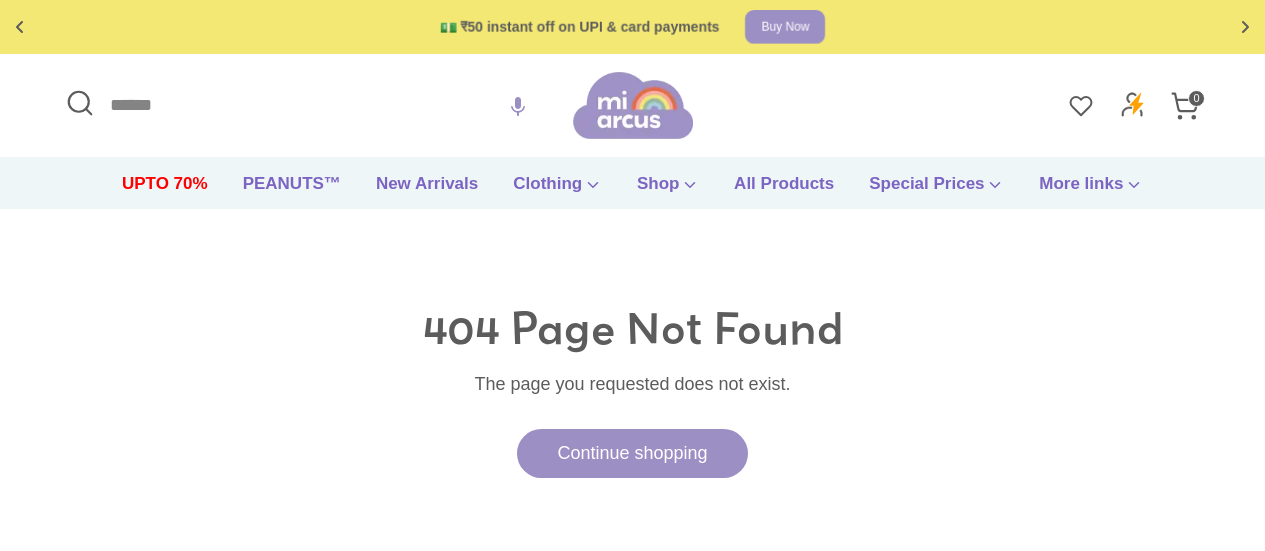 scroll, scrollTop: 0, scrollLeft: 0, axis: both 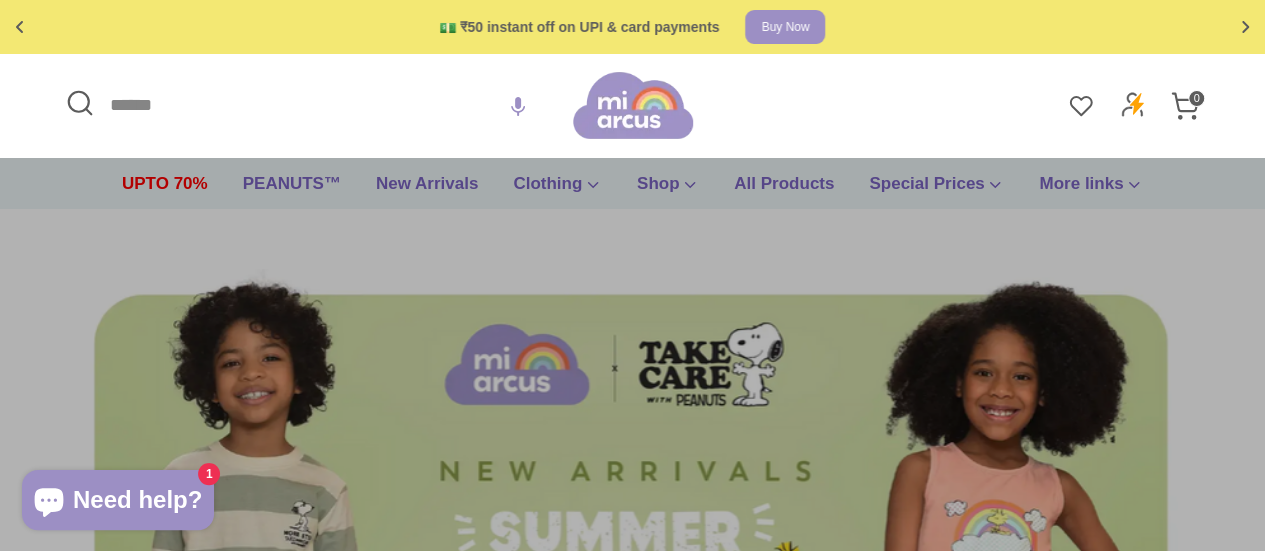 click on "Search" at bounding box center (316, 105) 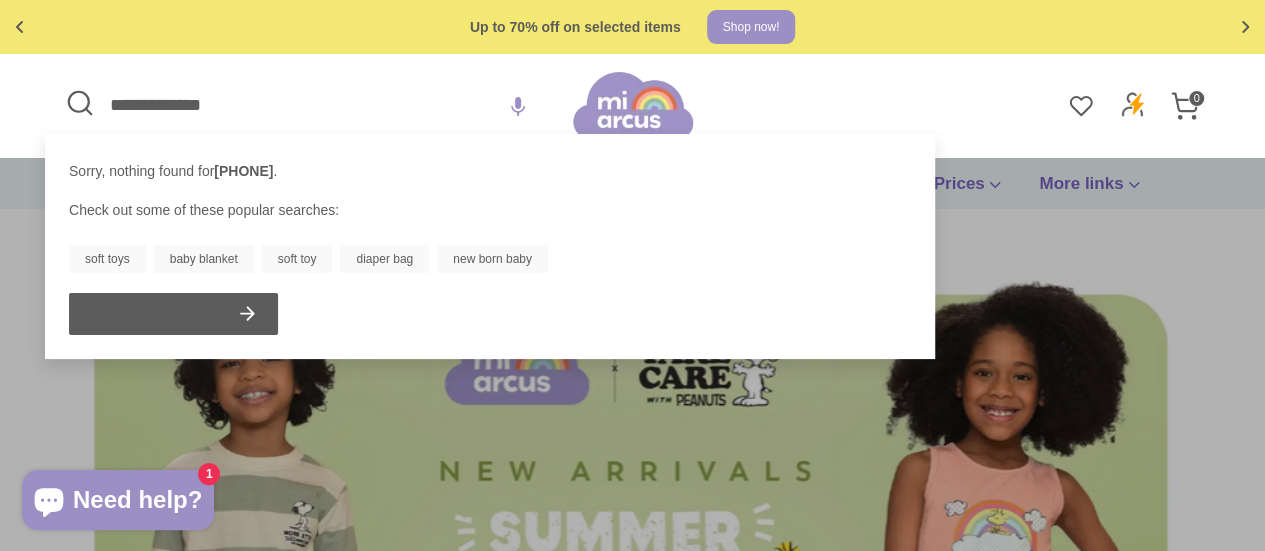 type on "**********" 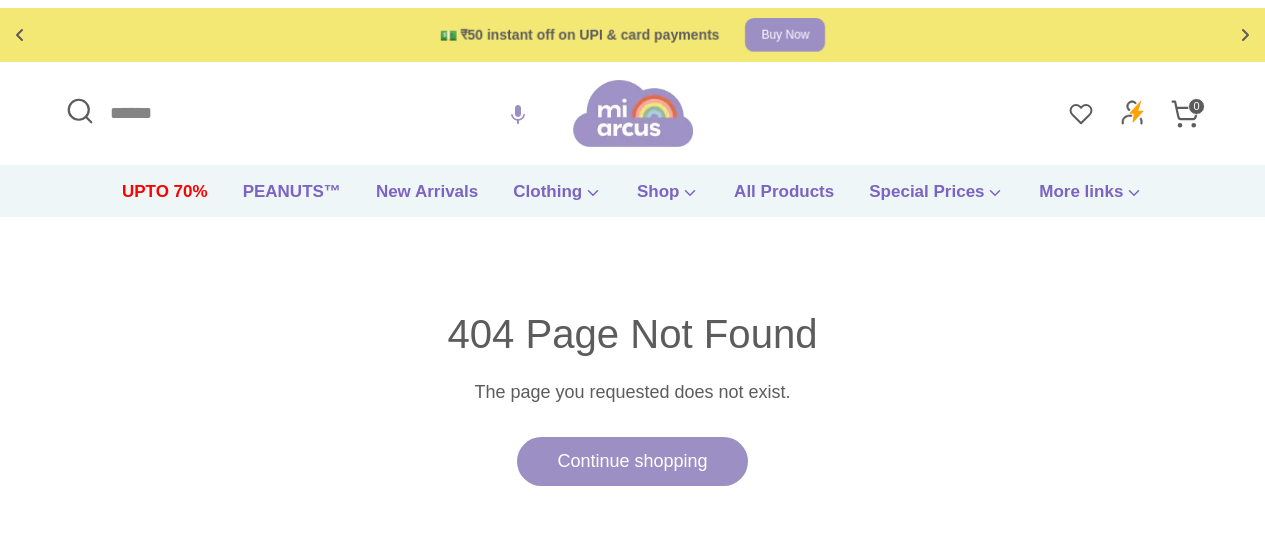 scroll, scrollTop: 0, scrollLeft: 0, axis: both 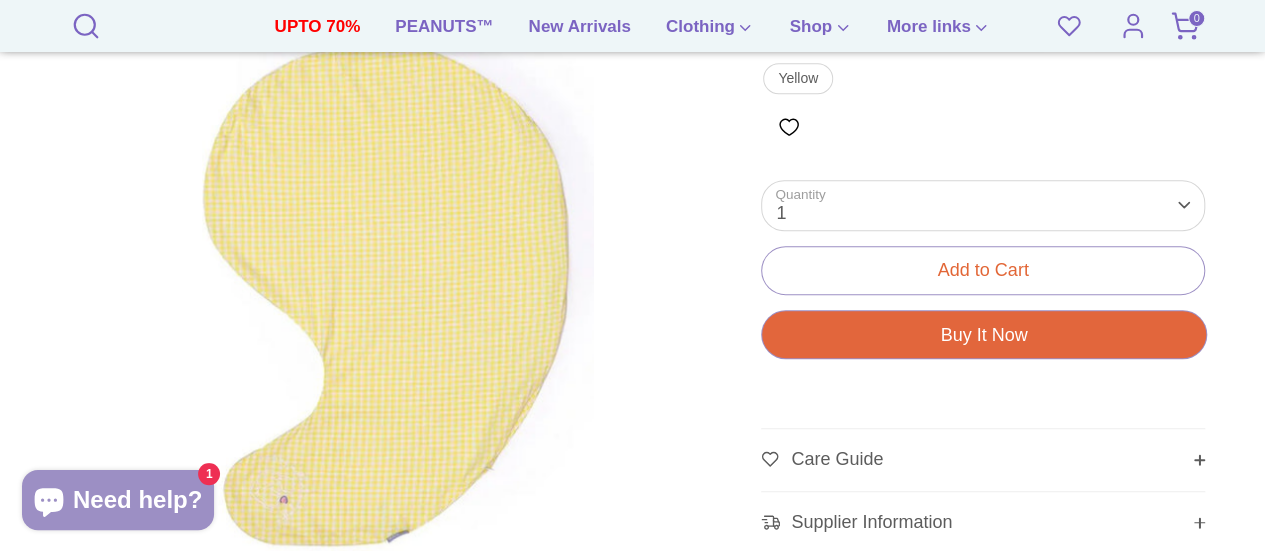drag, startPoint x: 1275, startPoint y: 83, endPoint x: 1279, endPoint y: 189, distance: 106.07545 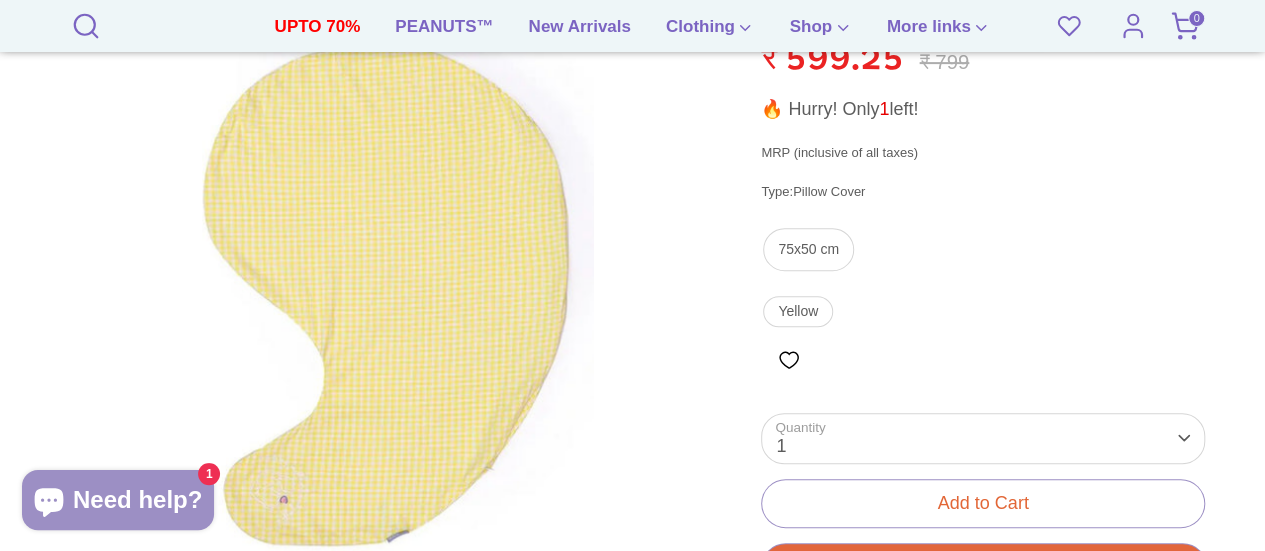 scroll, scrollTop: 350, scrollLeft: 0, axis: vertical 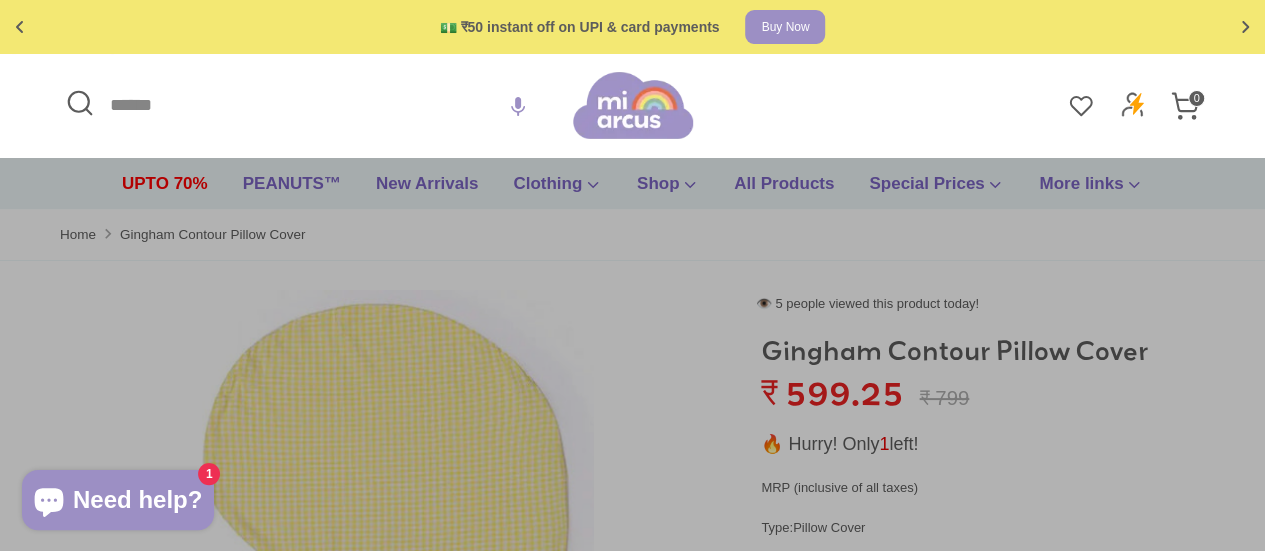 click on "Search" at bounding box center (316, 105) 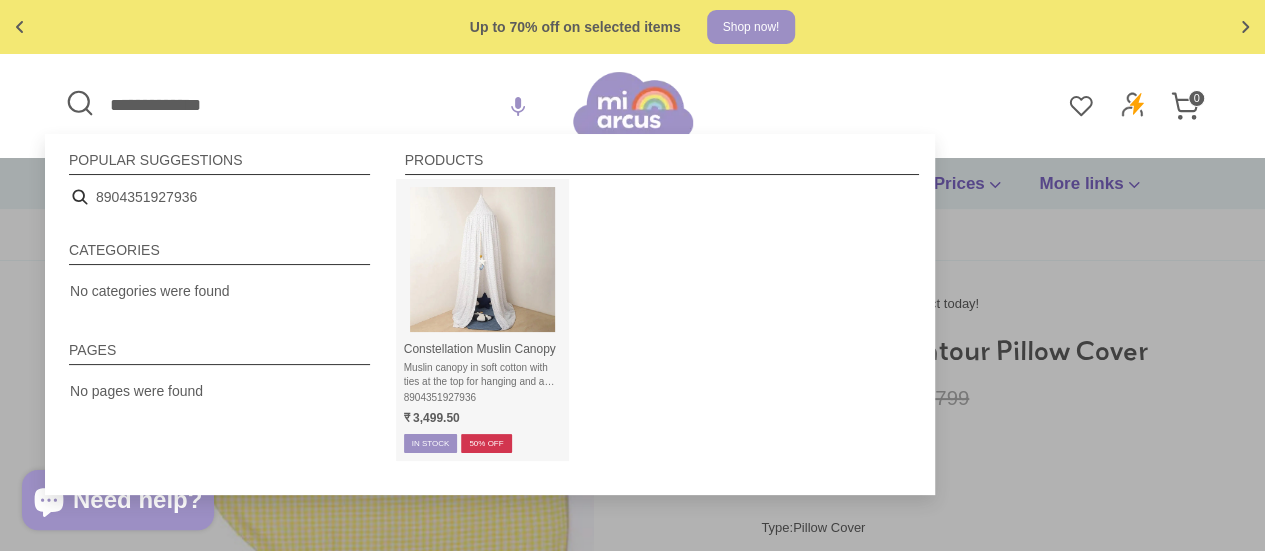 type on "**********" 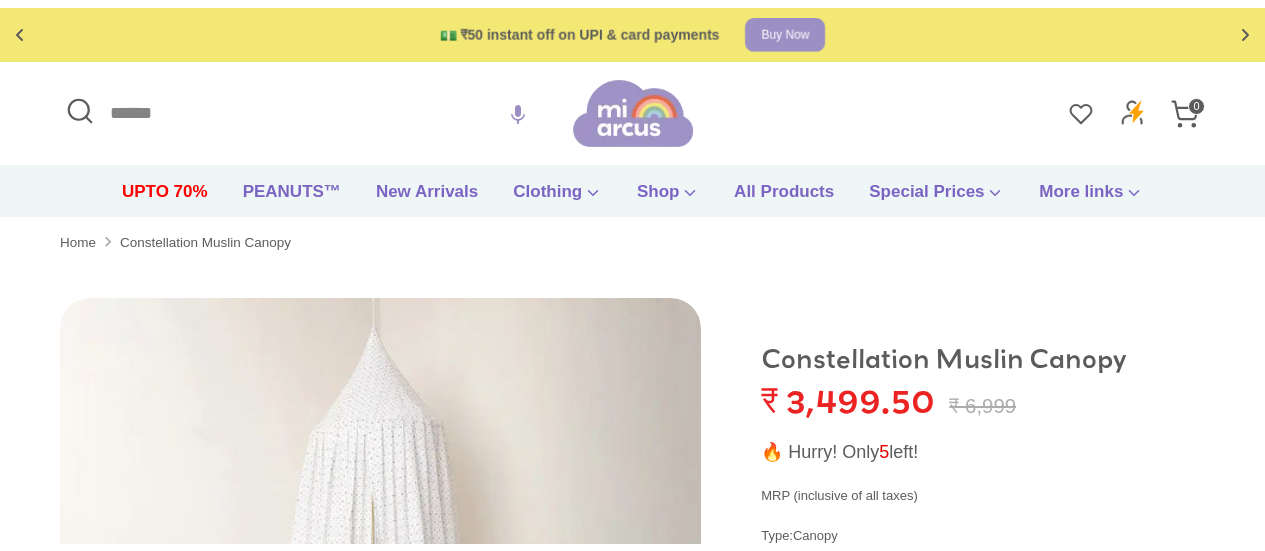 scroll, scrollTop: 0, scrollLeft: 0, axis: both 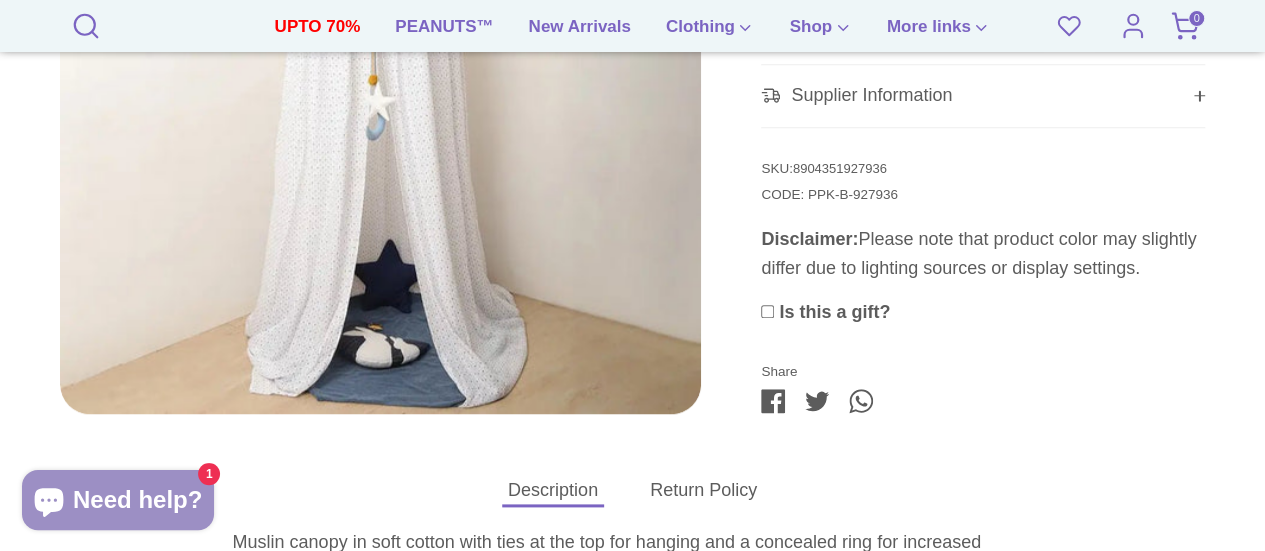 drag, startPoint x: 1272, startPoint y: 76, endPoint x: 1275, endPoint y: 249, distance: 173.02602 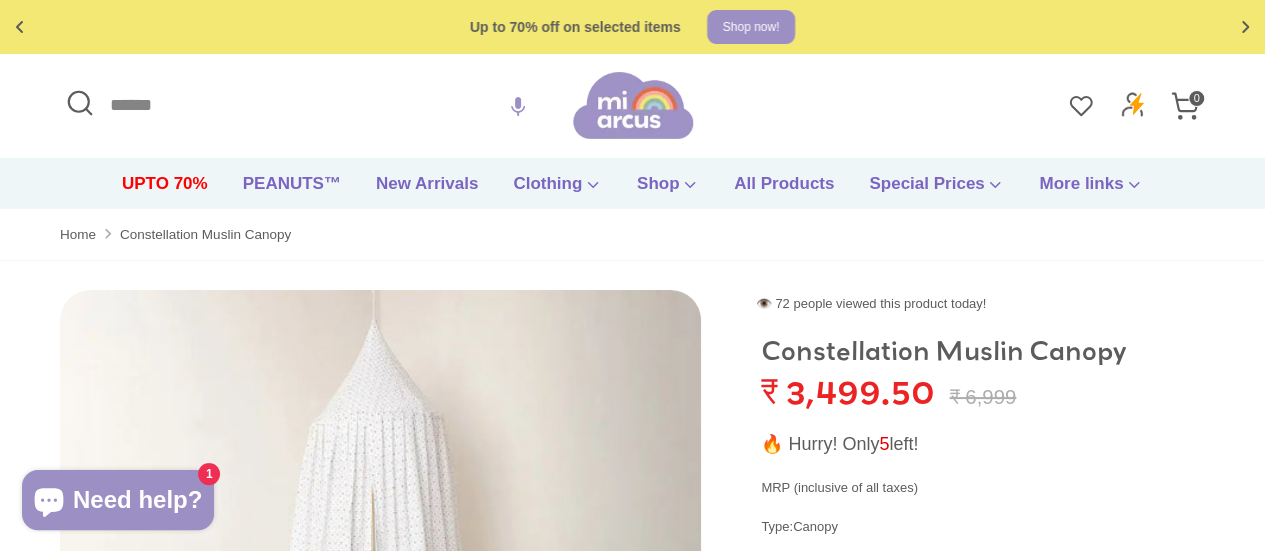 click on "Search" at bounding box center [316, 105] 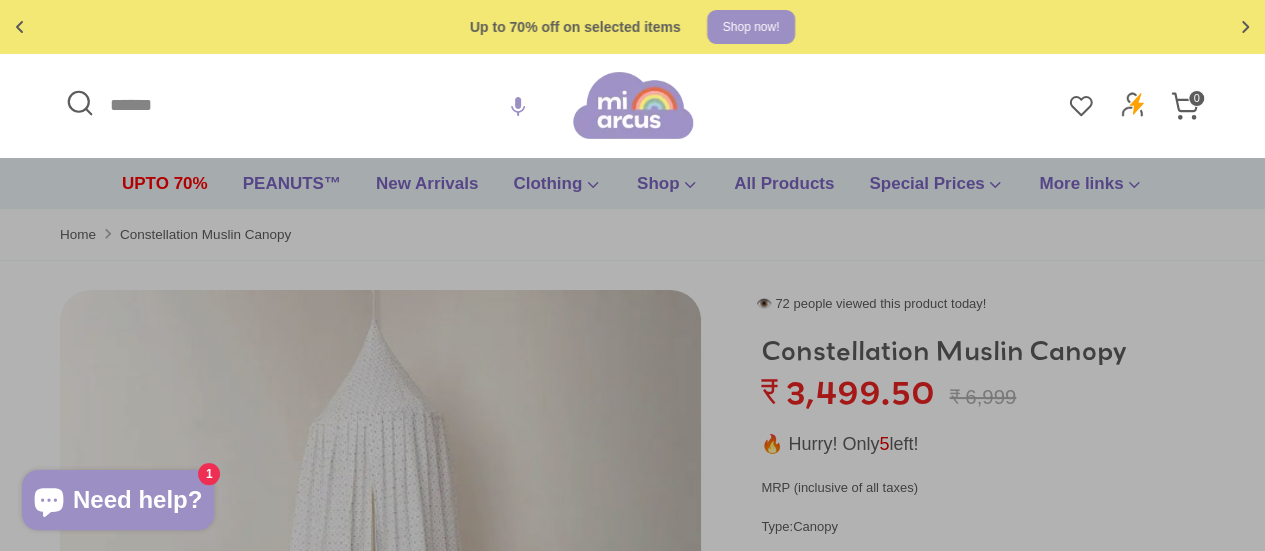 paste on "**********" 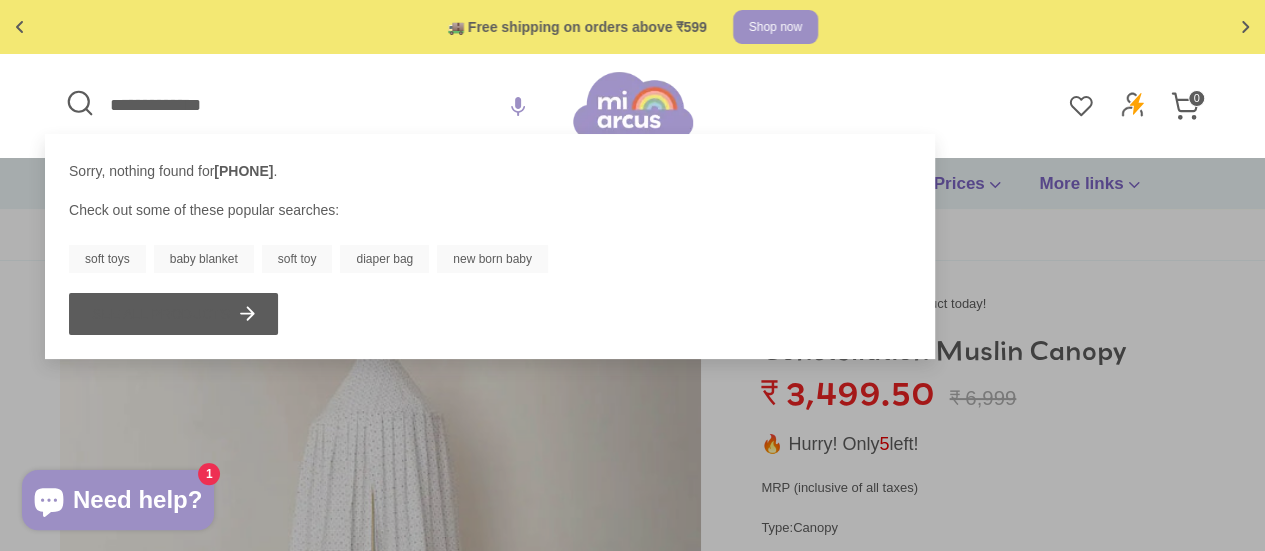 type on "**********" 